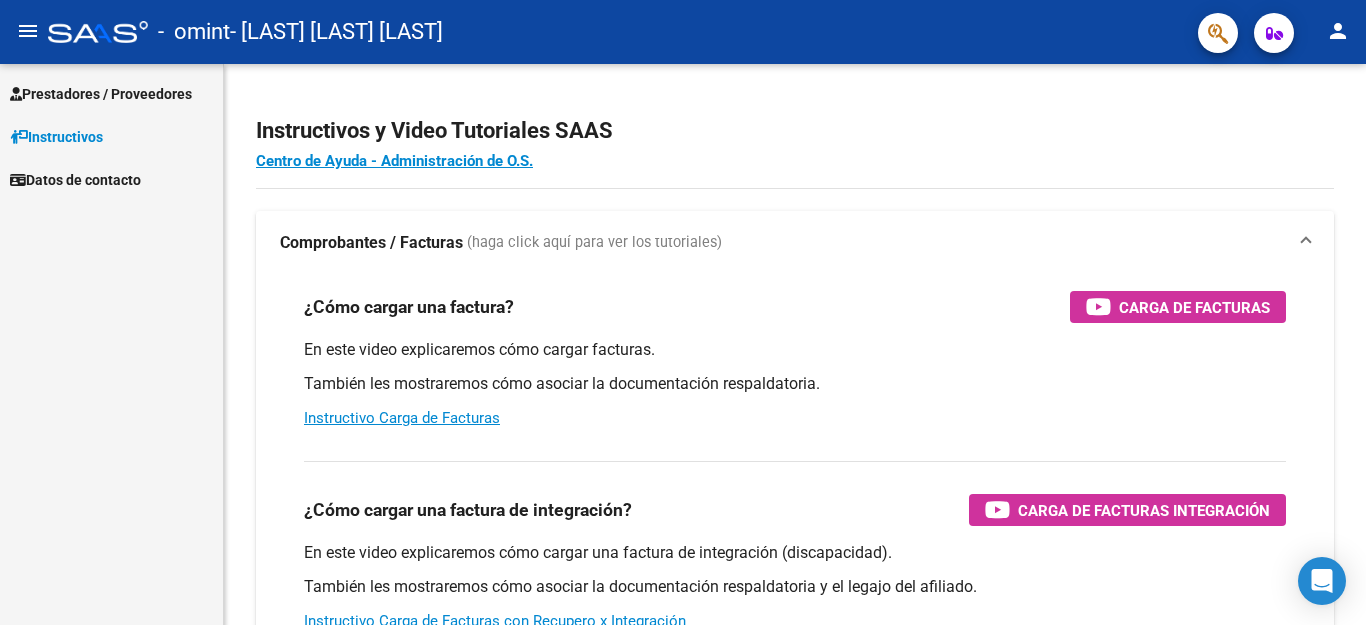 scroll, scrollTop: 0, scrollLeft: 0, axis: both 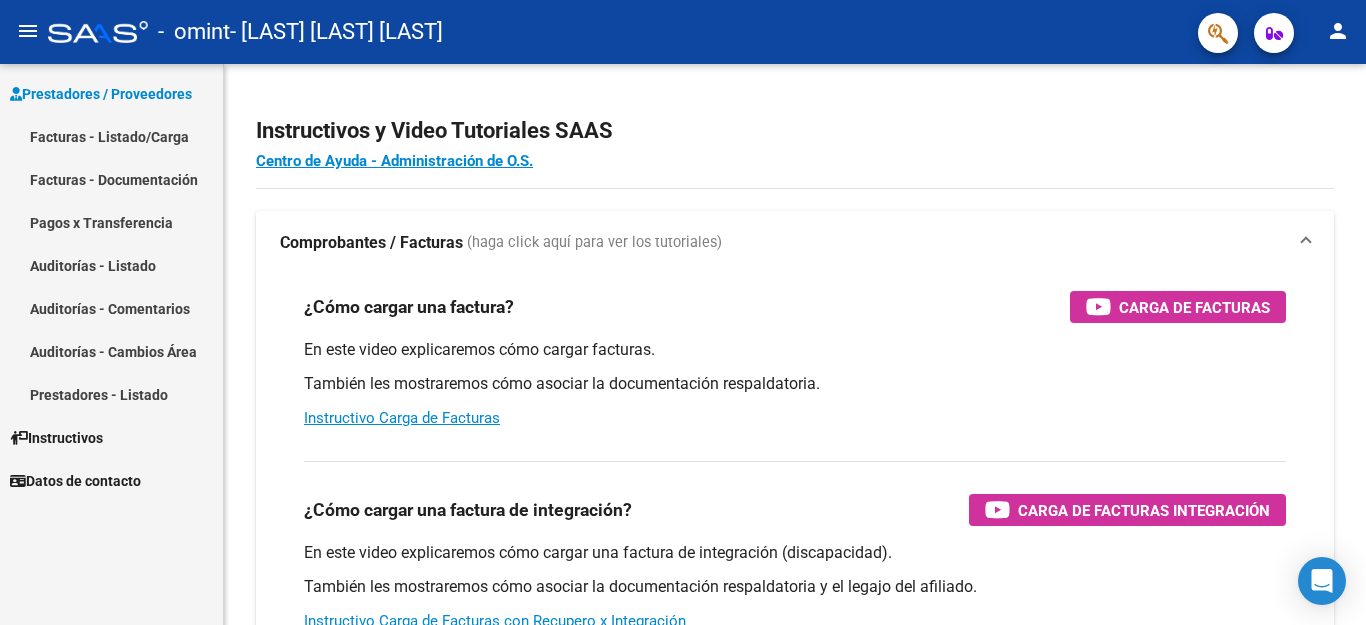 click on "Auditorías - Listado" at bounding box center (111, 265) 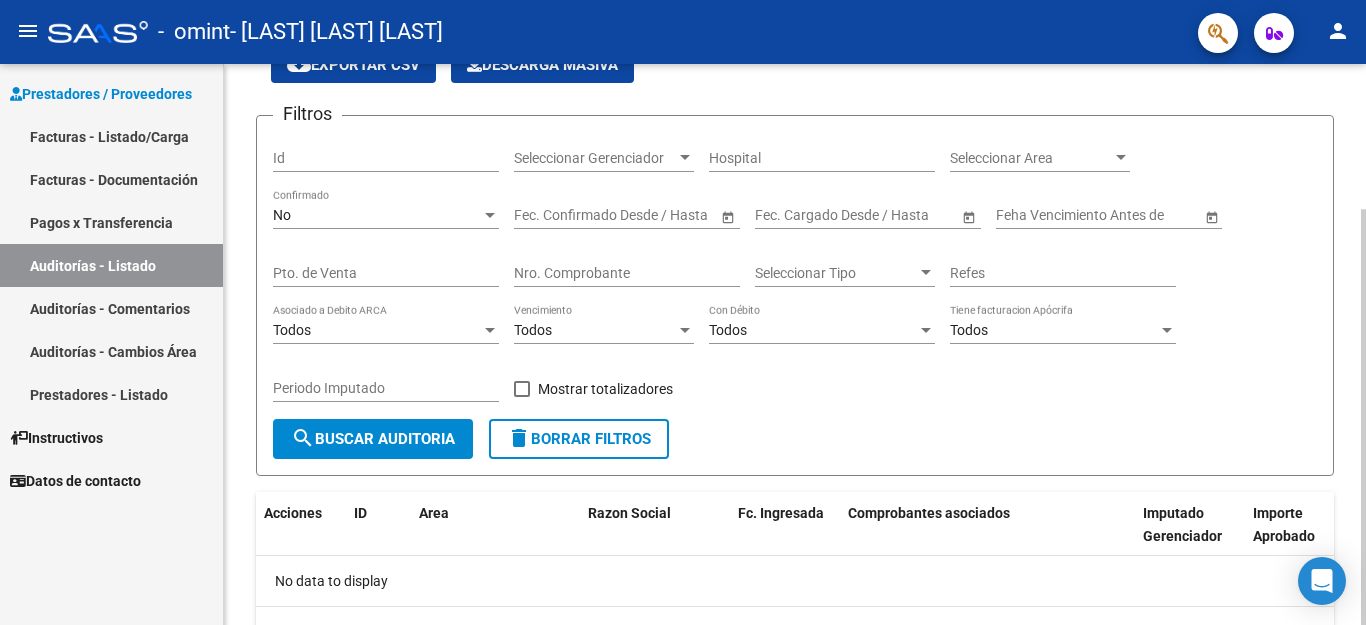 scroll, scrollTop: 196, scrollLeft: 0, axis: vertical 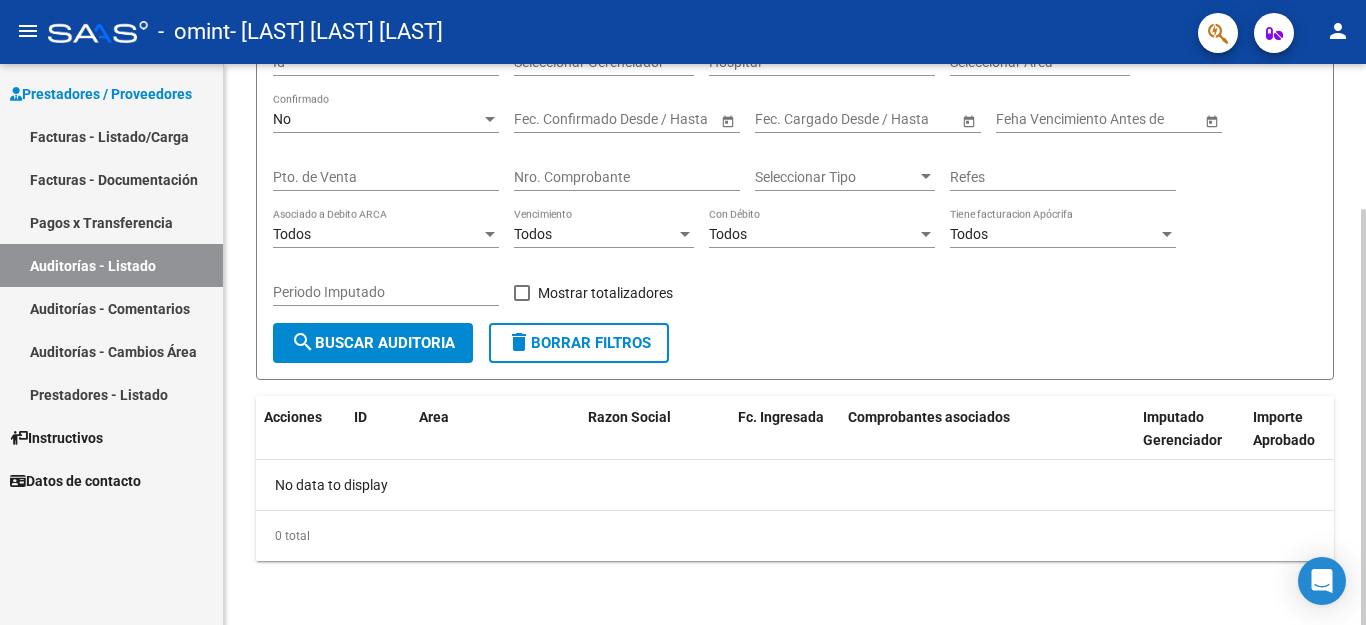 click on "No data to display" 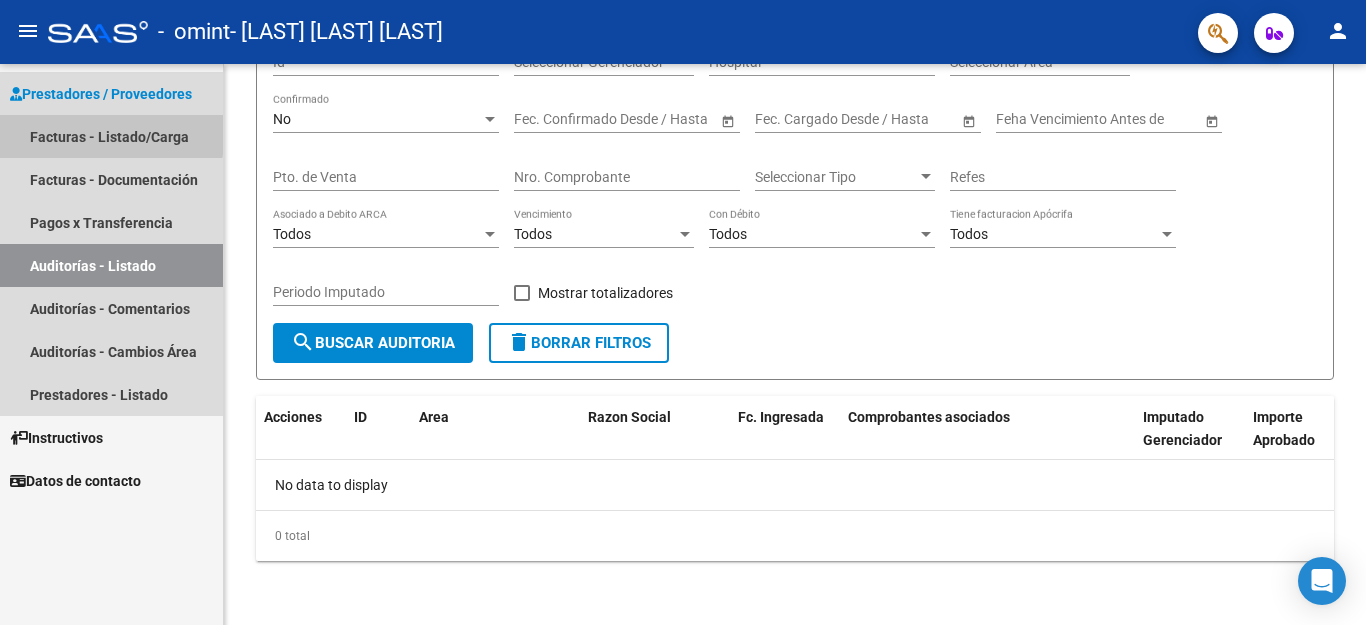 click on "Facturas - Listado/Carga" at bounding box center (111, 136) 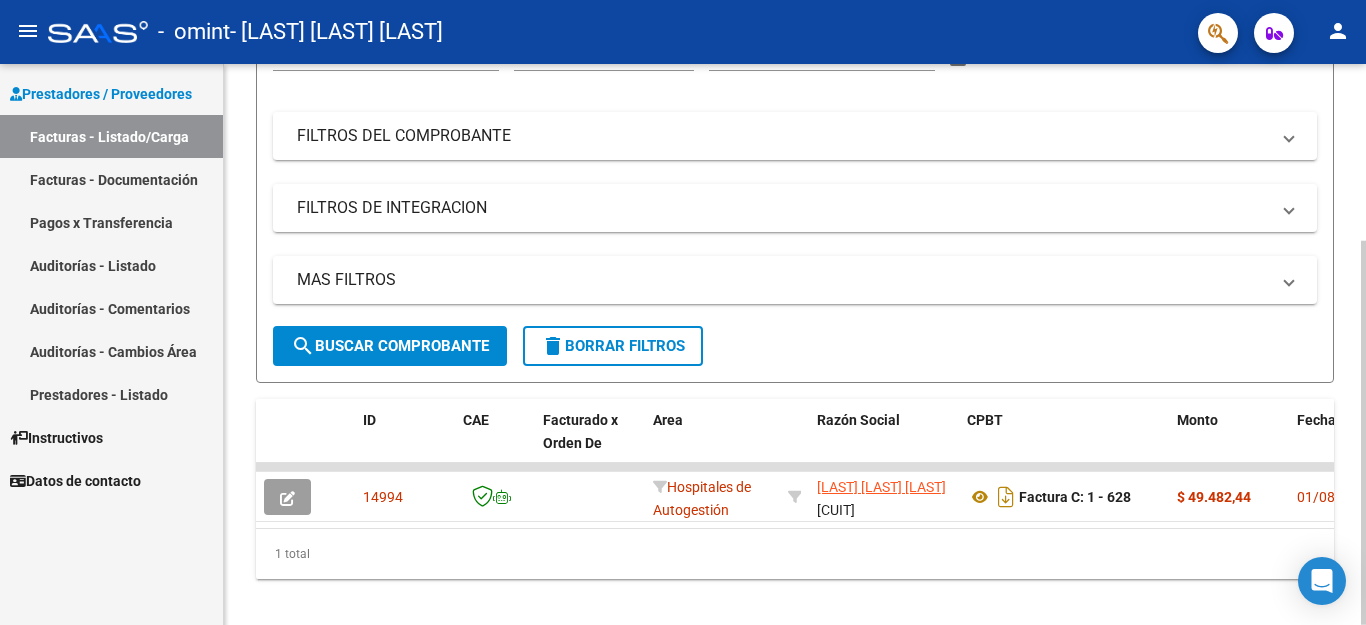 scroll, scrollTop: 258, scrollLeft: 0, axis: vertical 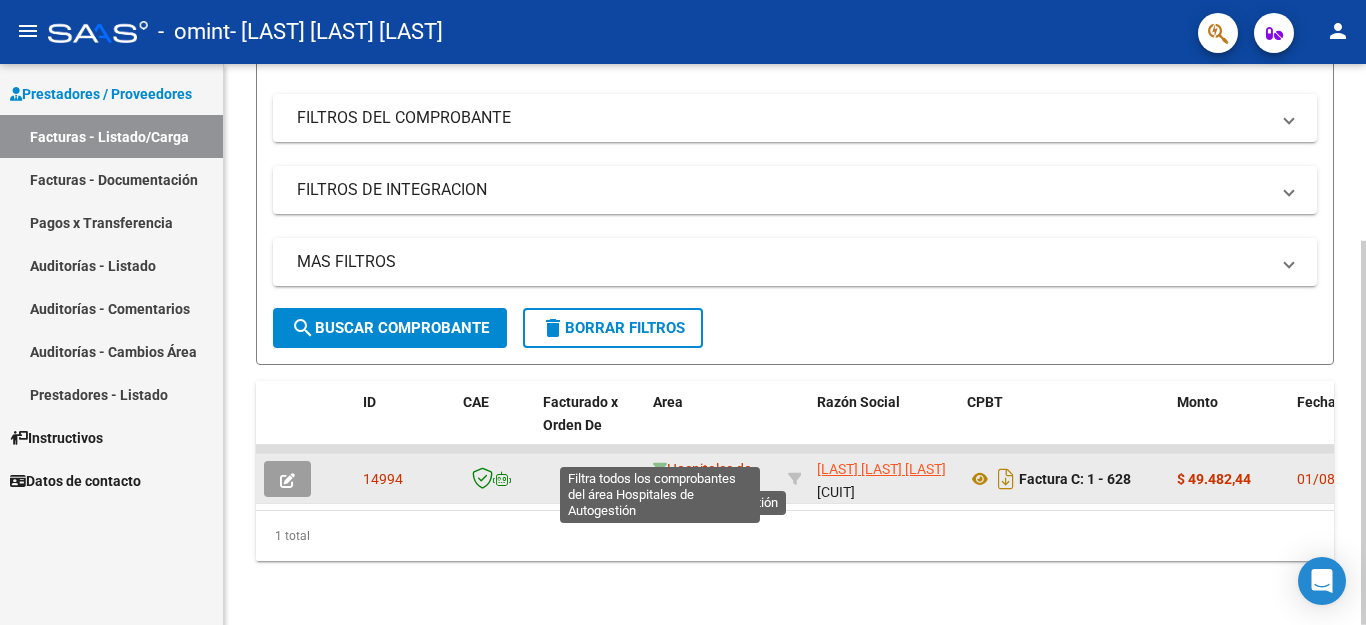 click 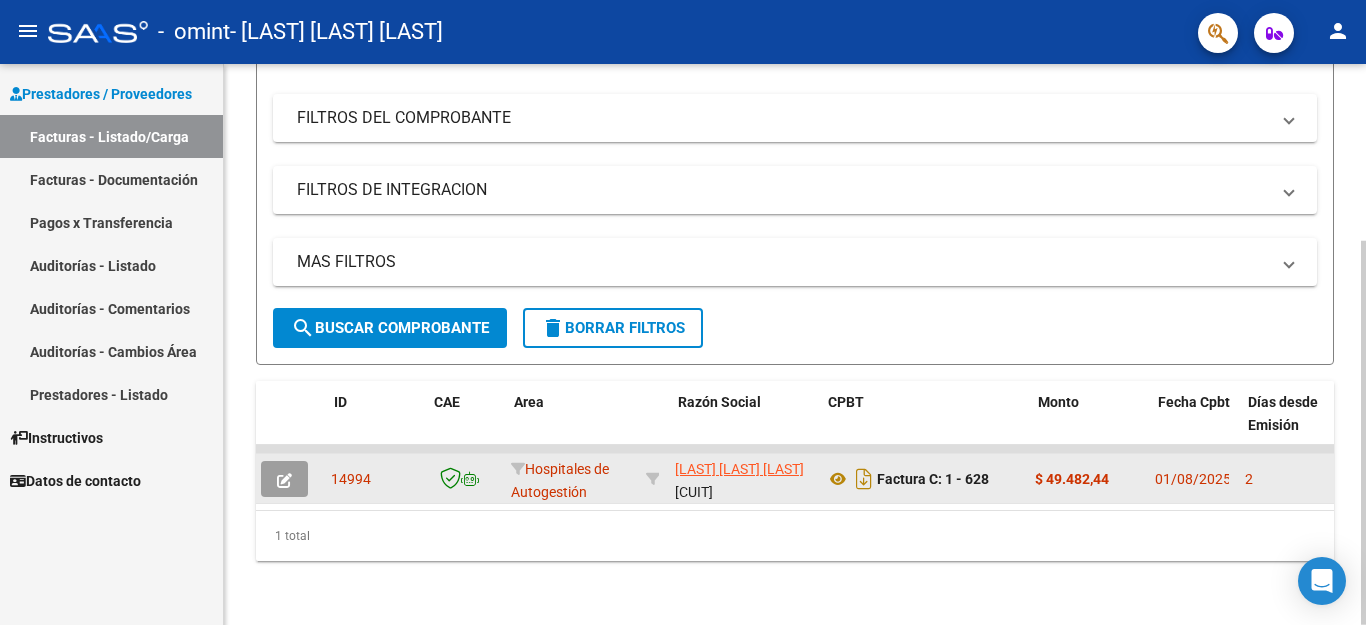 scroll, scrollTop: 0, scrollLeft: 0, axis: both 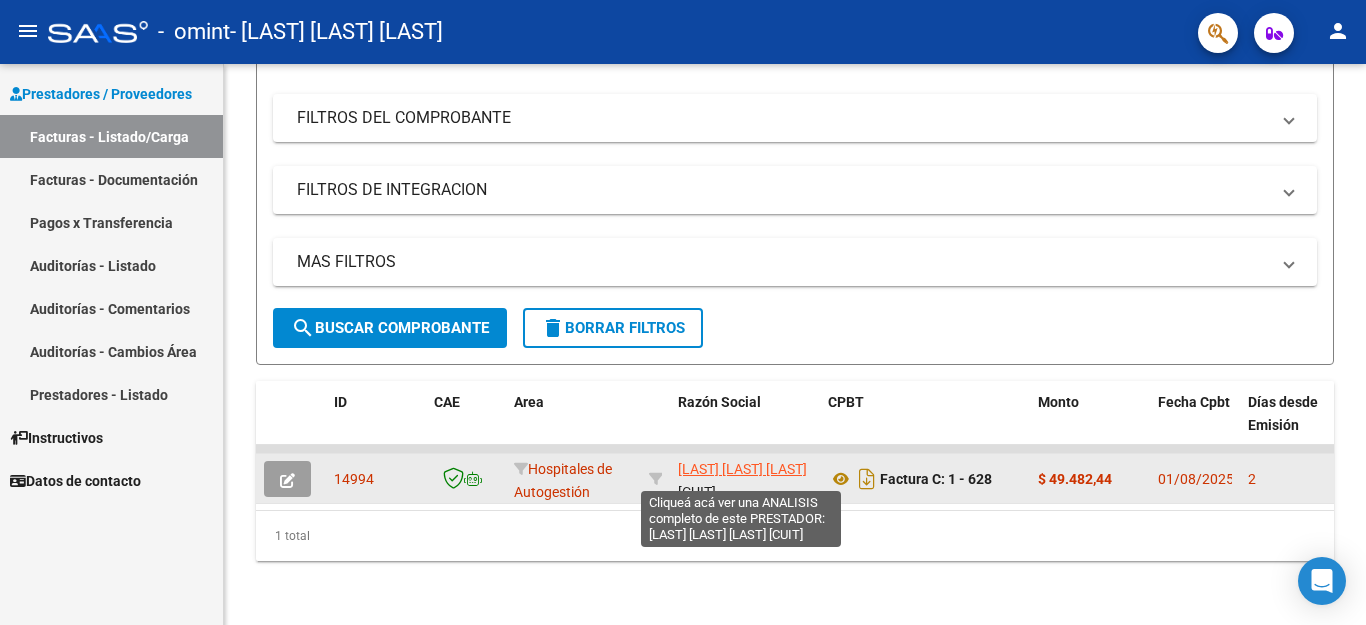 click on "[LAST] [LAST] [LAST]" 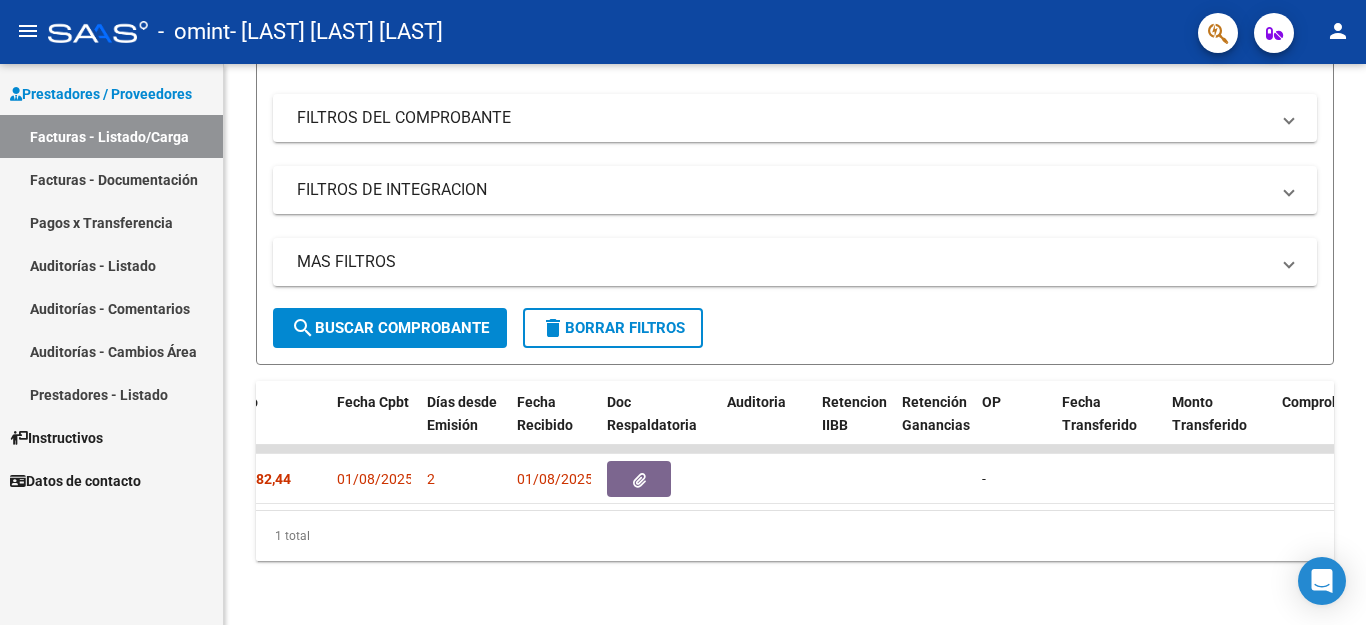 scroll, scrollTop: 0, scrollLeft: 827, axis: horizontal 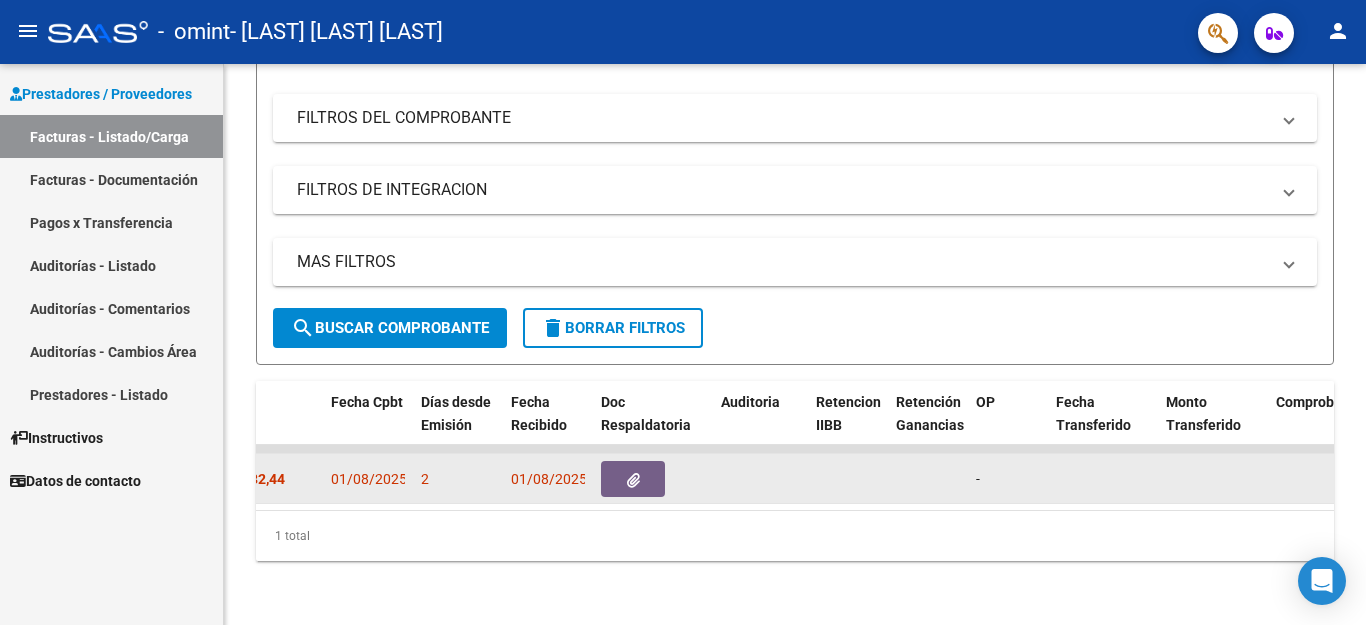 click 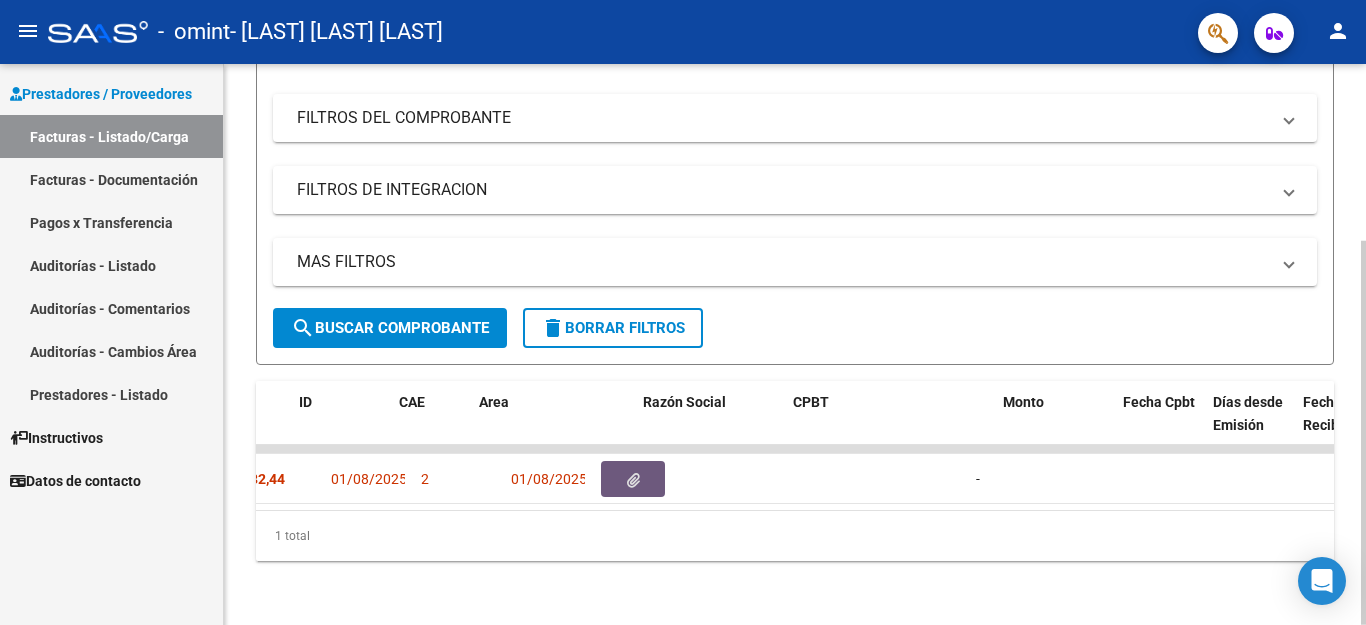 scroll, scrollTop: 0, scrollLeft: 0, axis: both 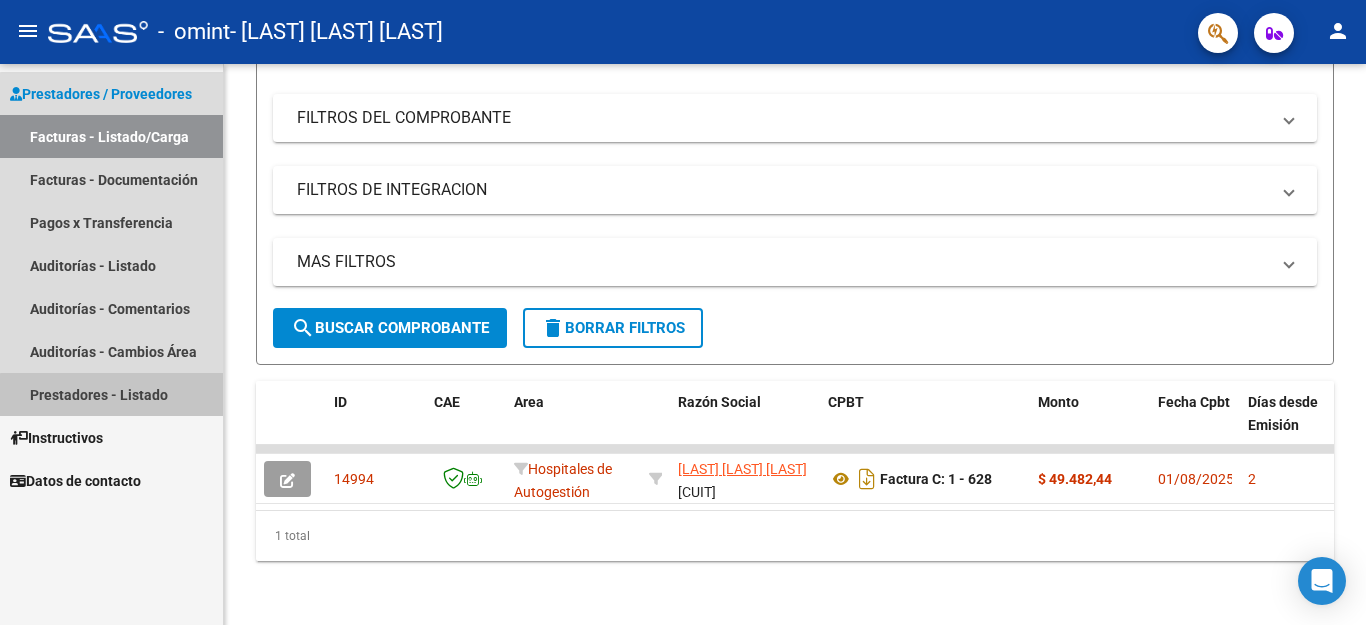 click on "Prestadores - Listado" at bounding box center (111, 394) 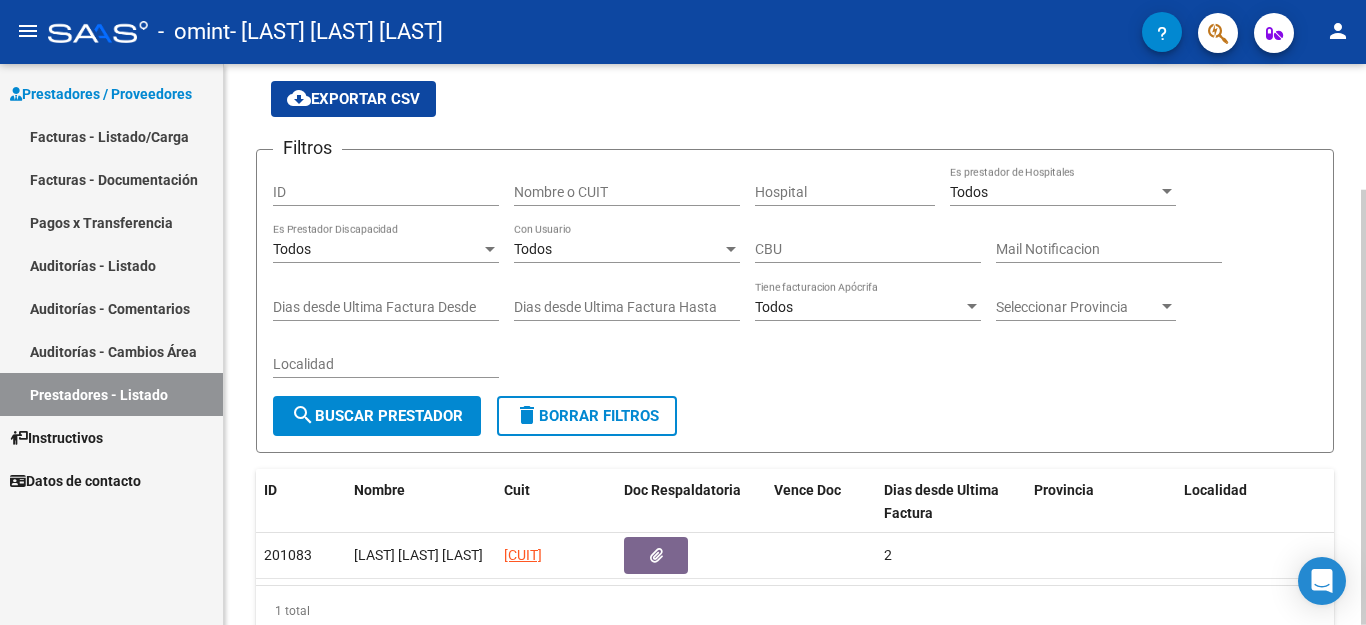 scroll, scrollTop: 162, scrollLeft: 0, axis: vertical 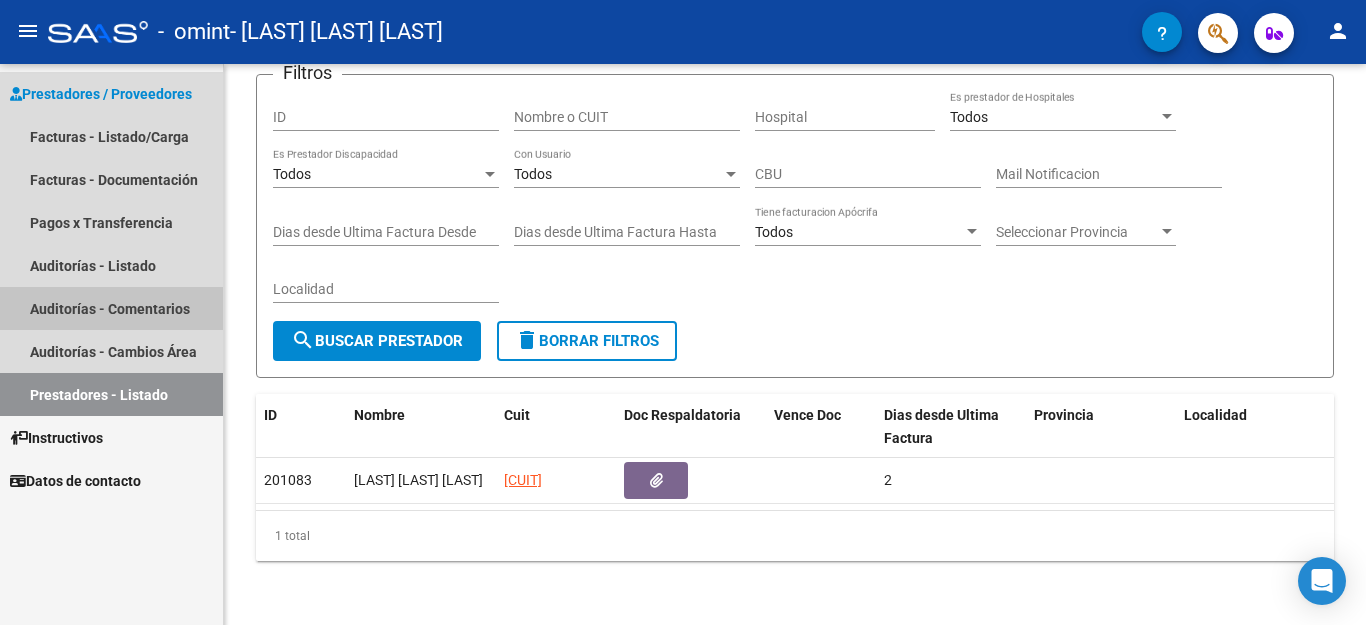 click on "Auditorías - Comentarios" at bounding box center [111, 308] 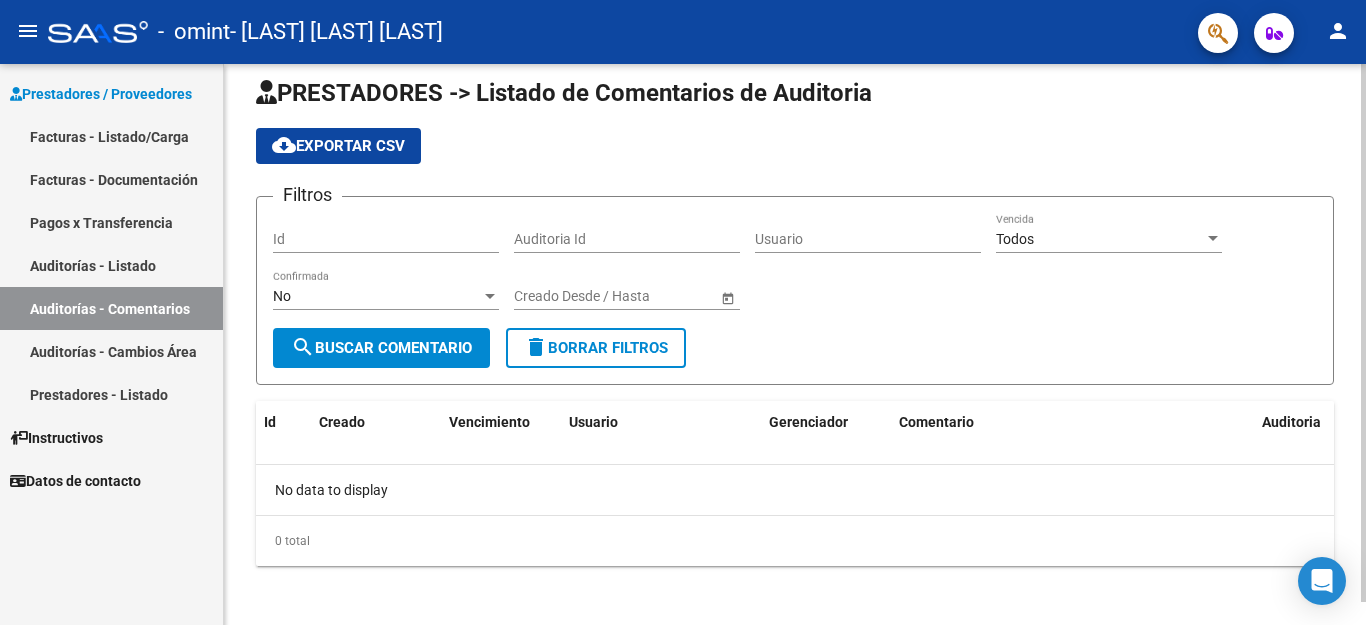 scroll, scrollTop: 24, scrollLeft: 0, axis: vertical 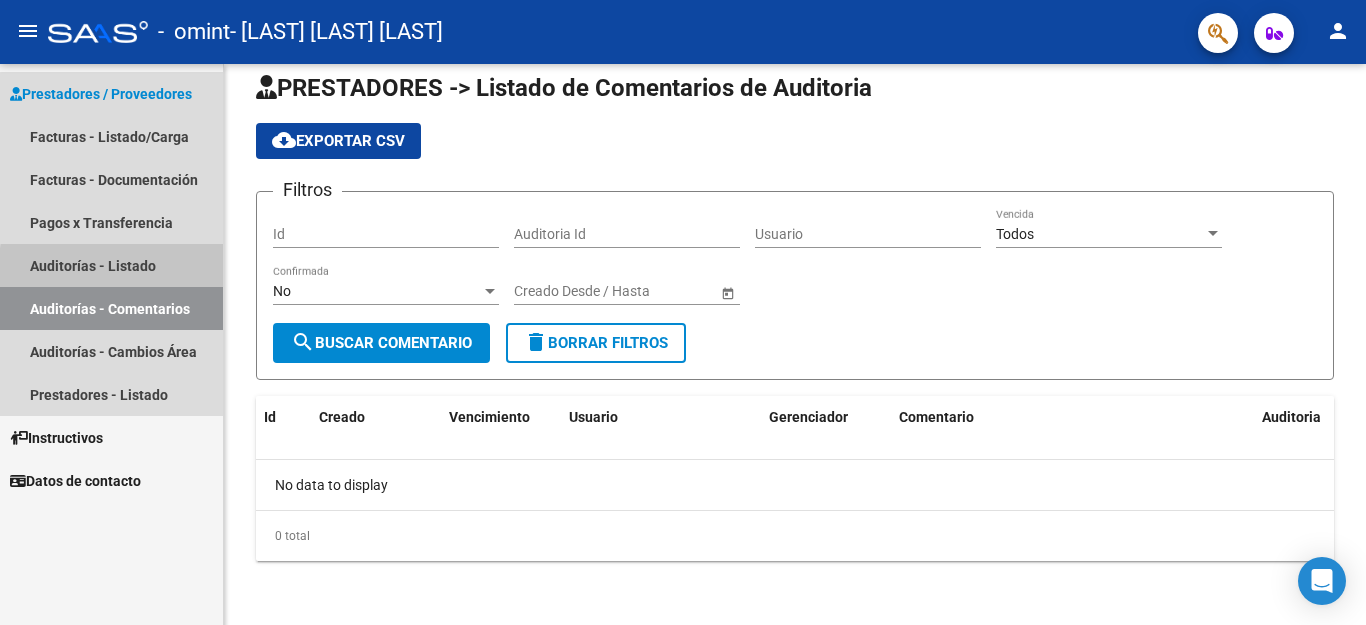 click on "Auditorías - Listado" at bounding box center [111, 265] 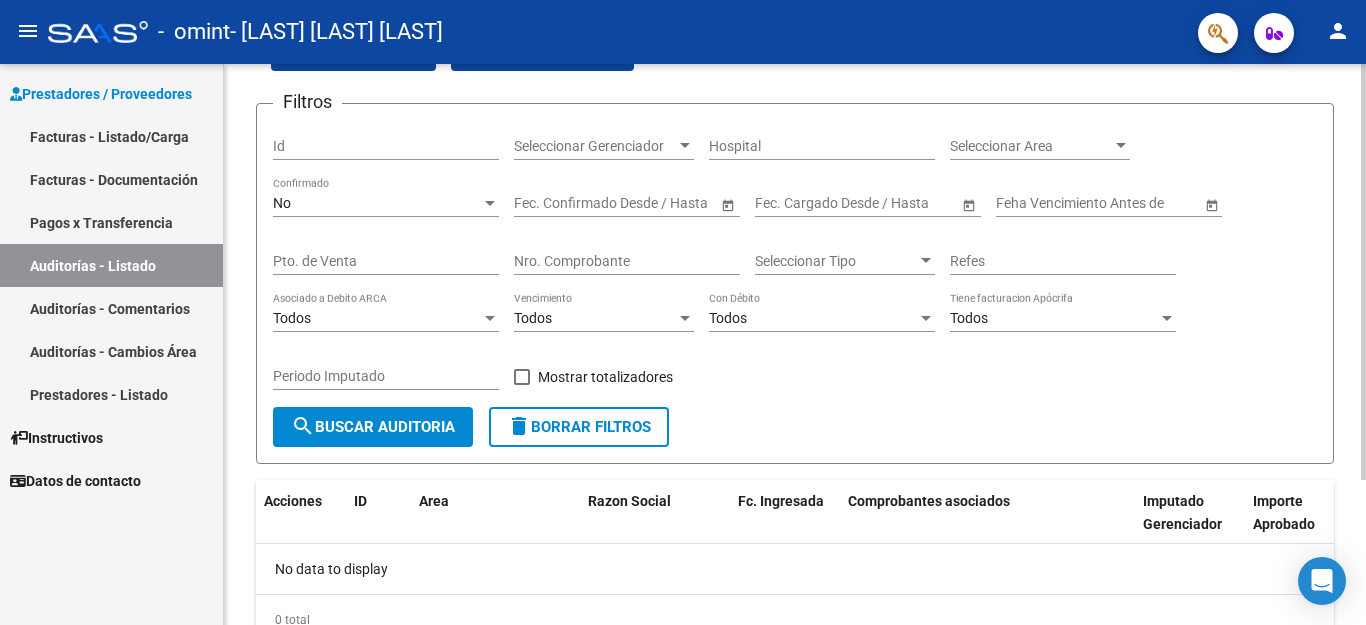 scroll, scrollTop: 196, scrollLeft: 0, axis: vertical 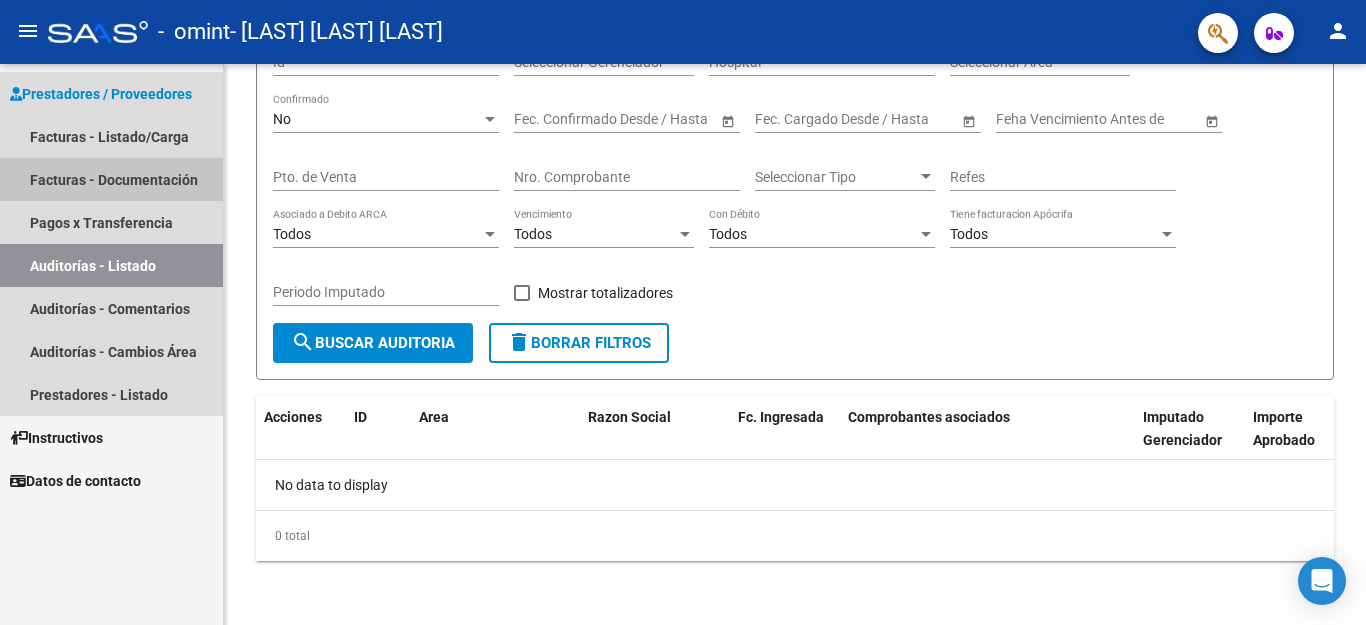 click on "Facturas - Documentación" at bounding box center [111, 179] 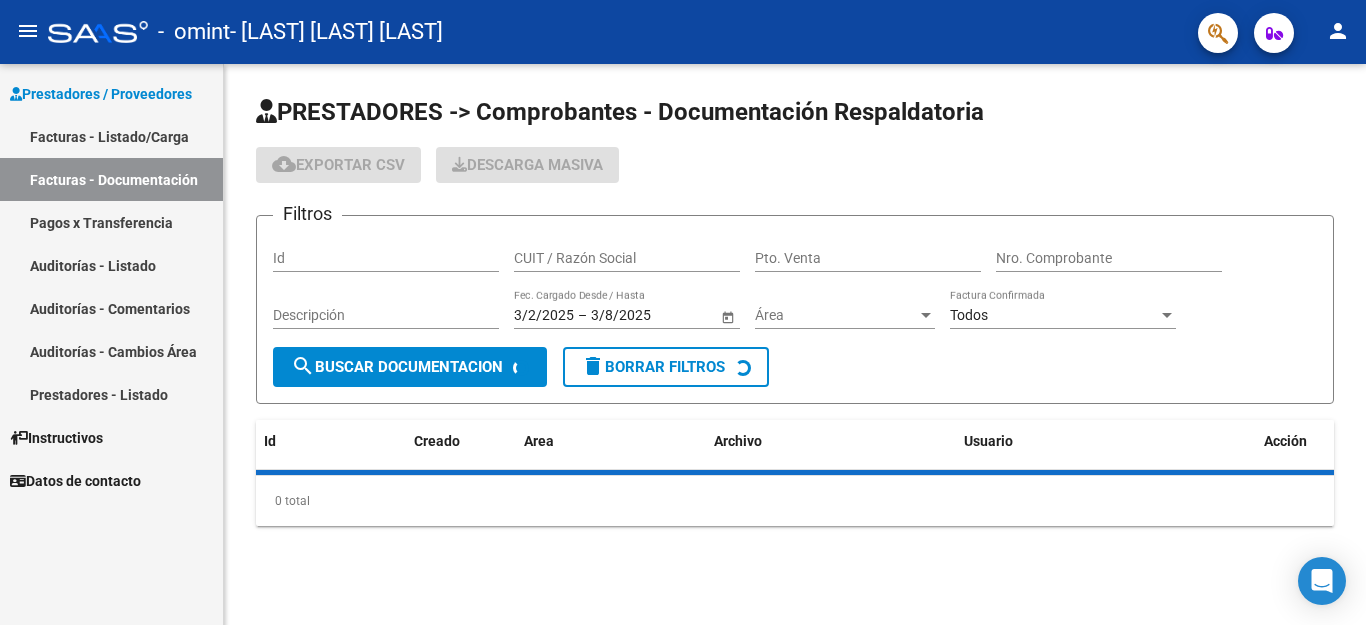 scroll, scrollTop: 0, scrollLeft: 0, axis: both 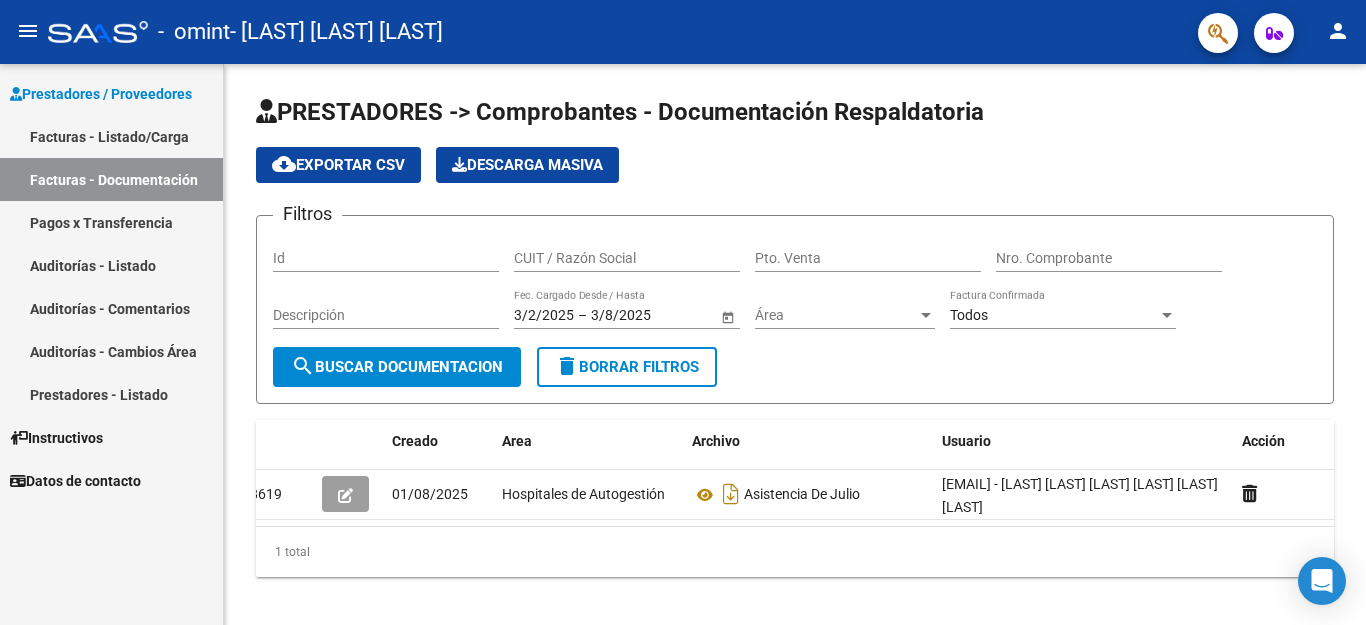 click on "Facturas - Listado/Carga" at bounding box center (111, 136) 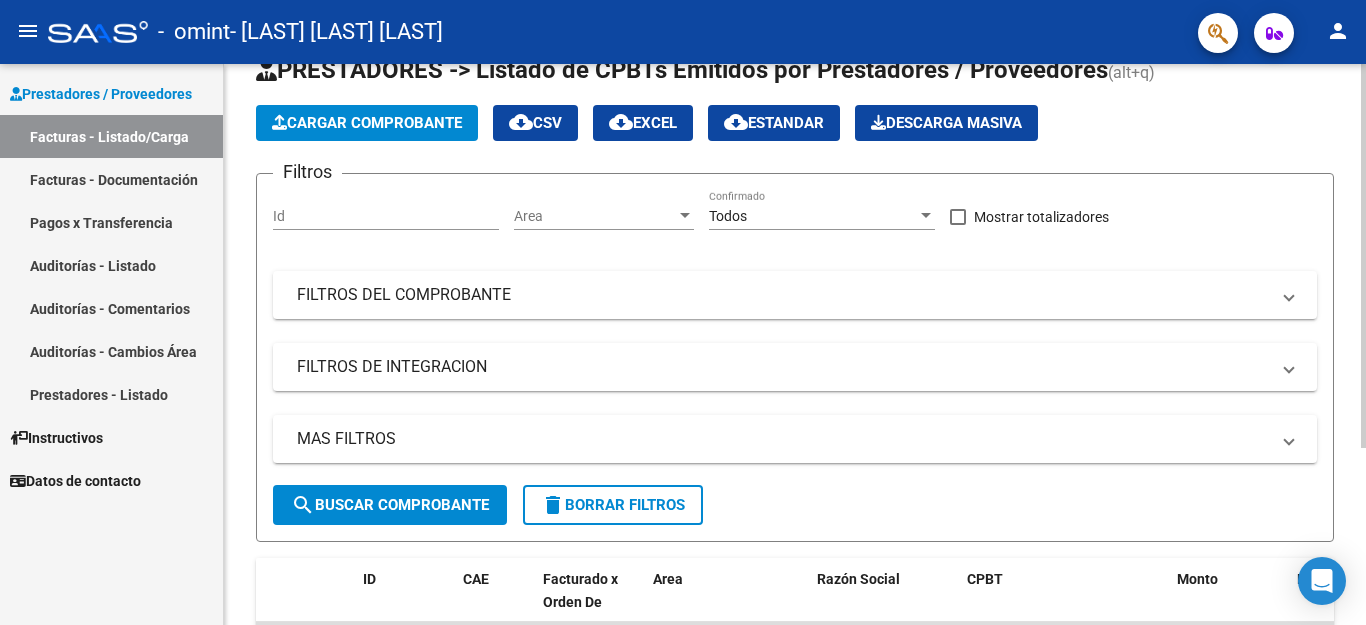 scroll, scrollTop: 58, scrollLeft: 0, axis: vertical 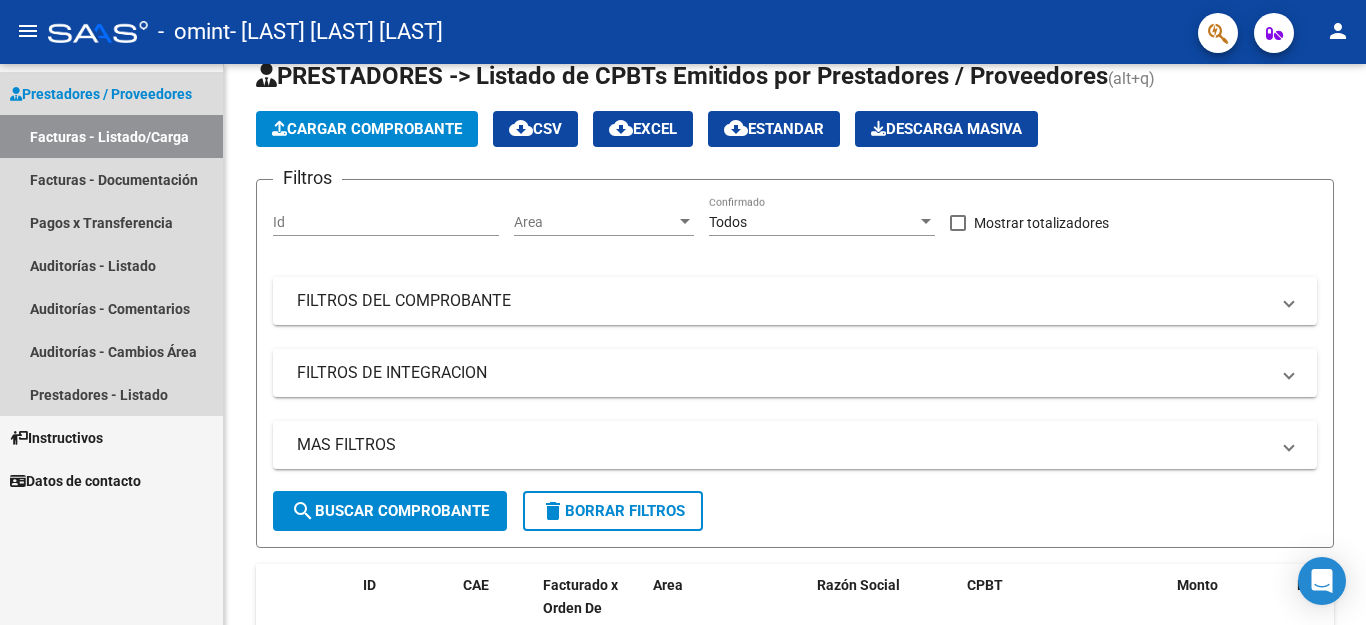 click on "Prestadores / Proveedores" at bounding box center (101, 94) 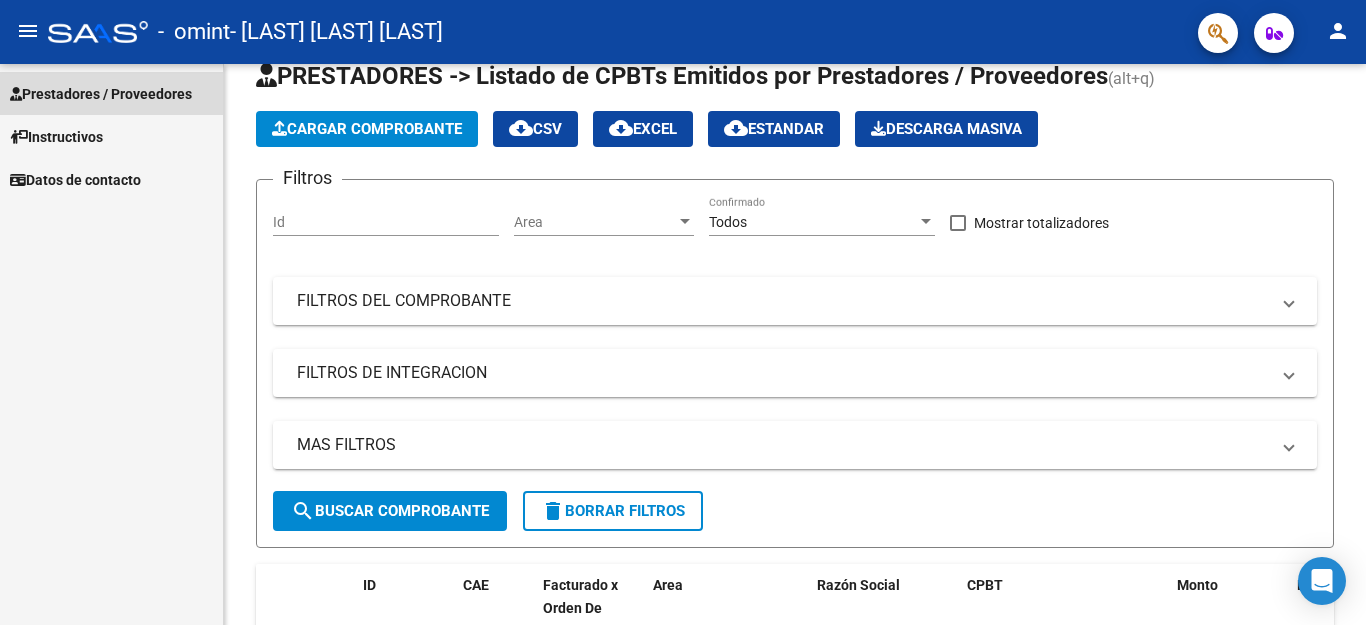 click on "Prestadores / Proveedores" at bounding box center [101, 94] 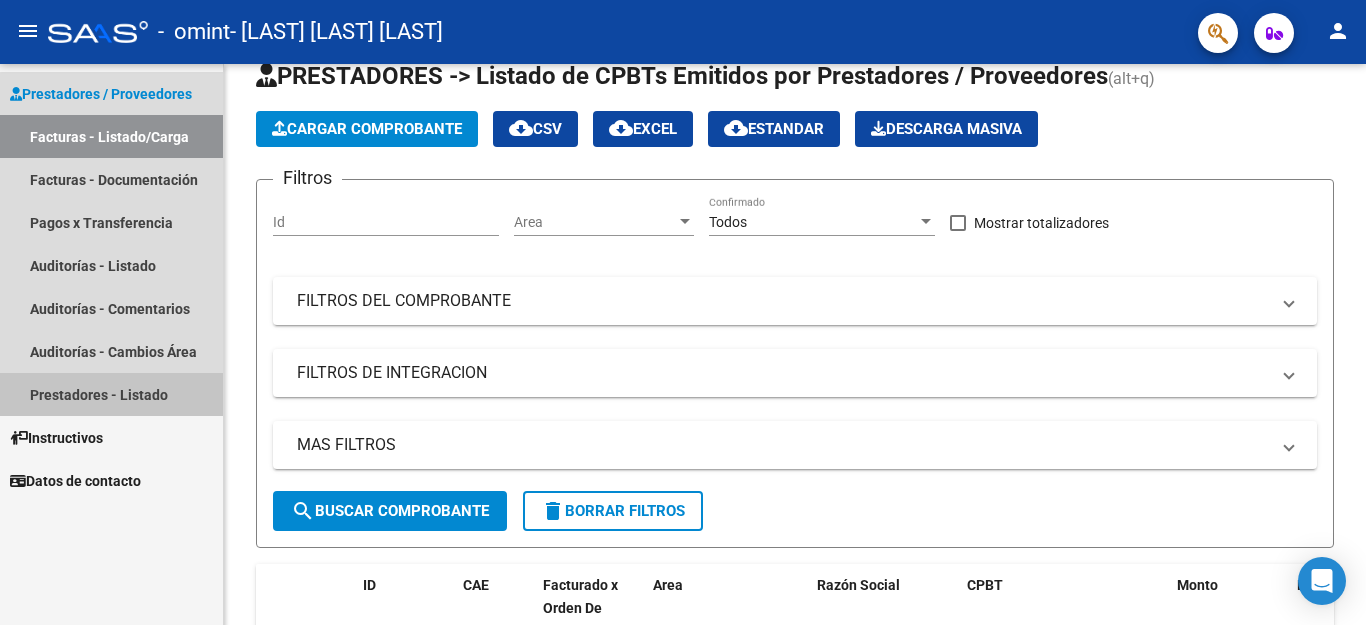 click on "Prestadores - Listado" at bounding box center [111, 394] 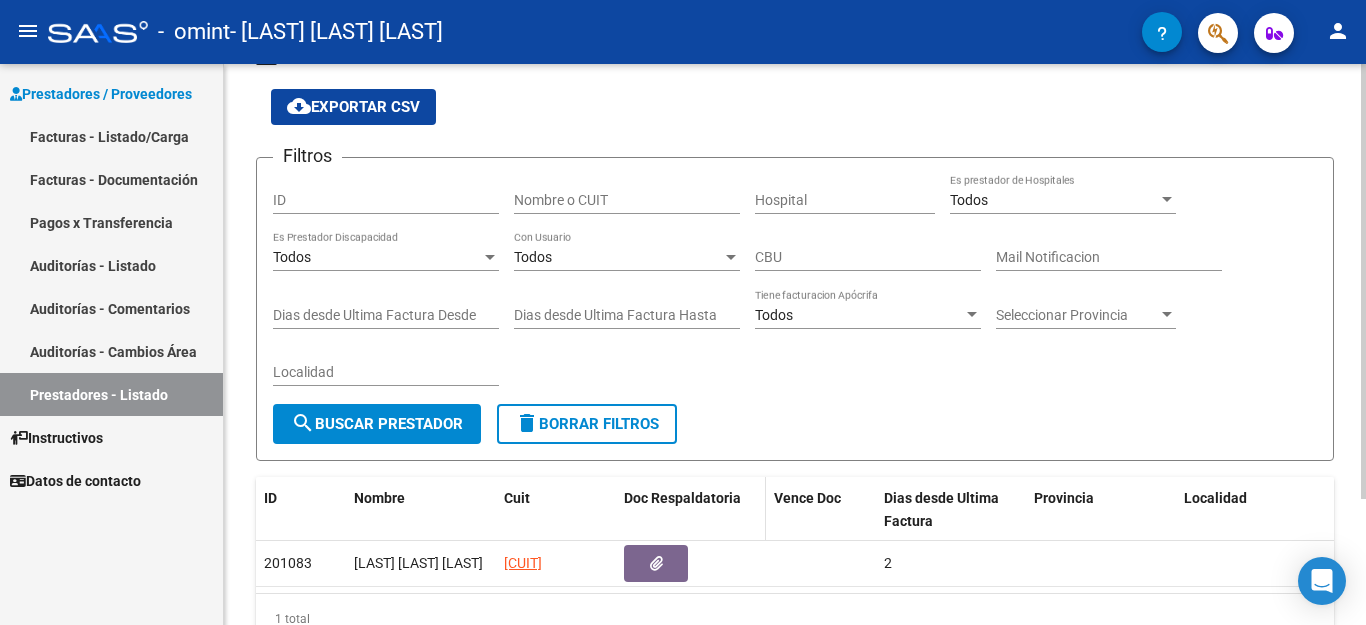 scroll, scrollTop: 158, scrollLeft: 0, axis: vertical 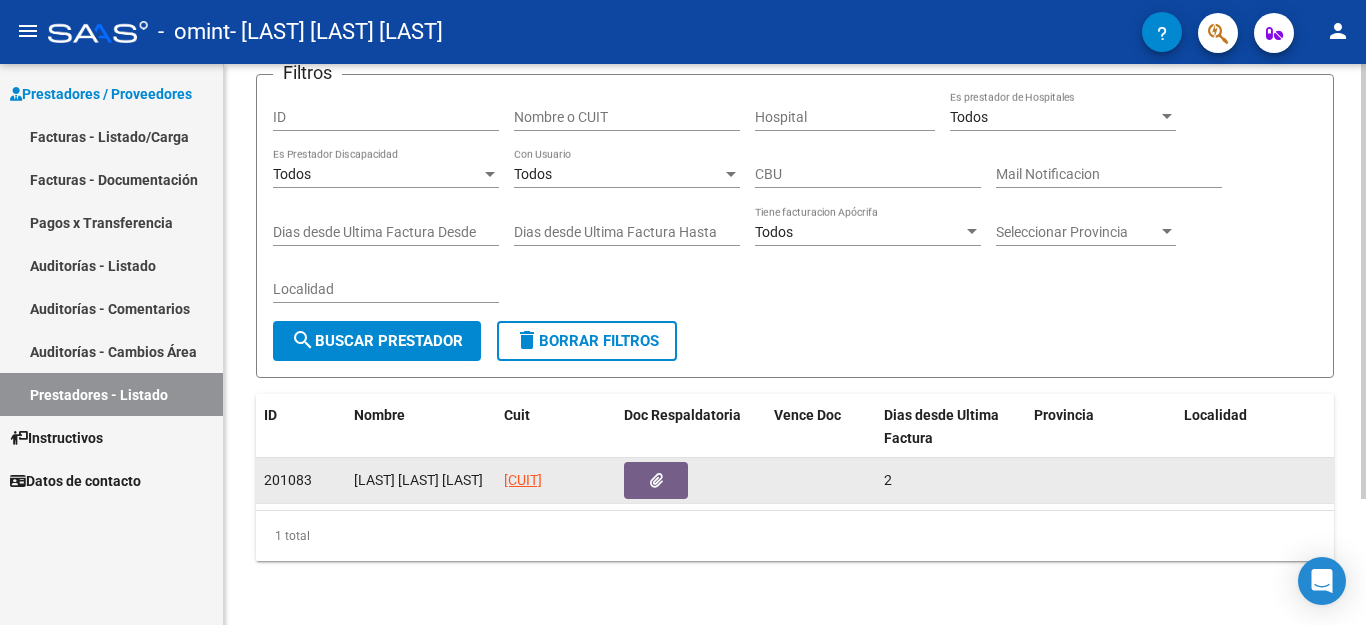 click on "[LAST] [LAST] [LAST]" 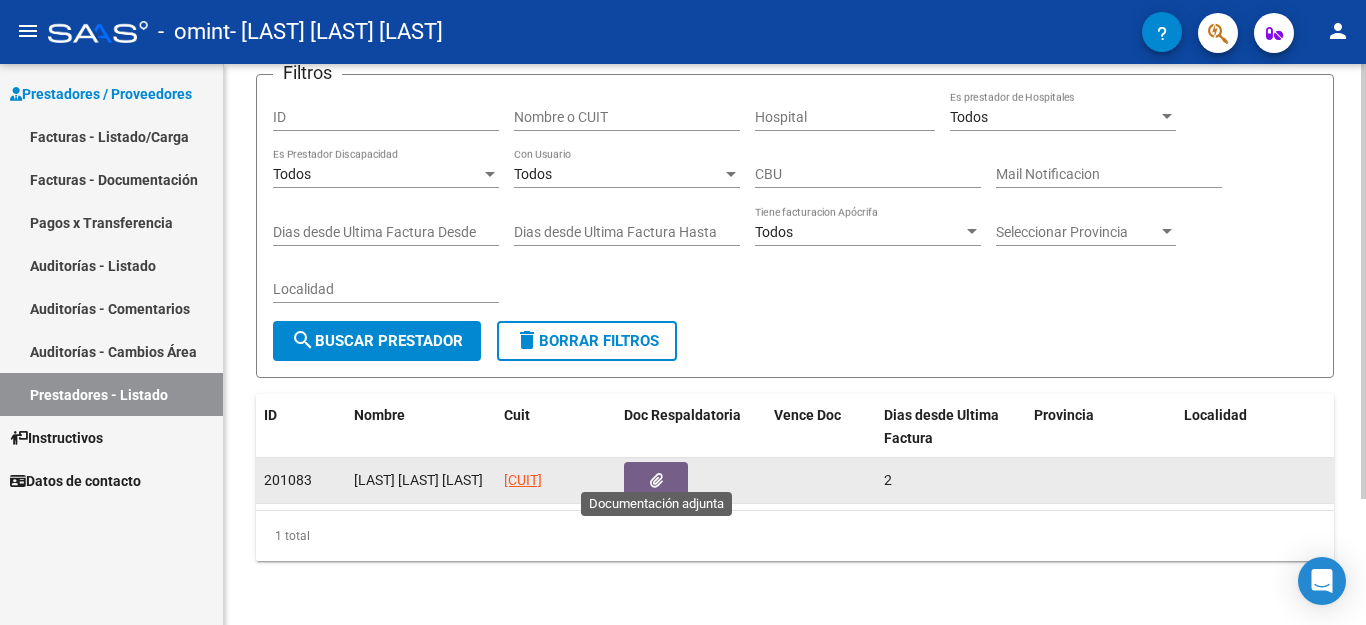 click 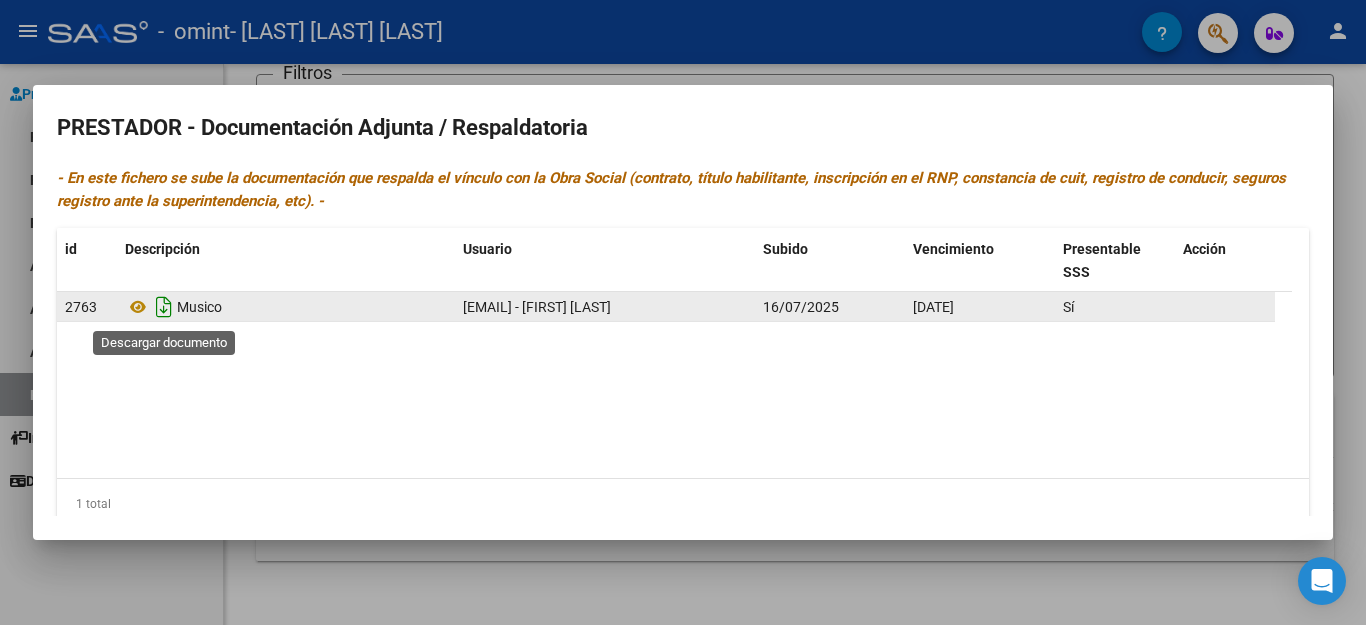 click 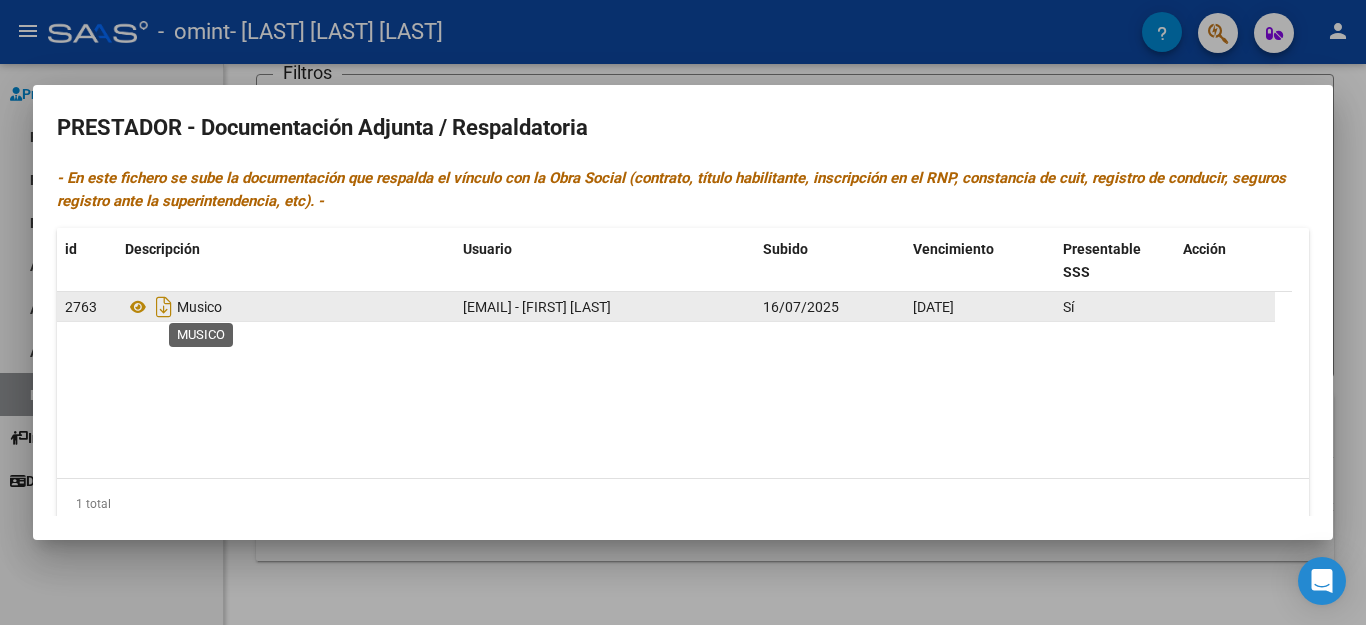 click on "Musico" 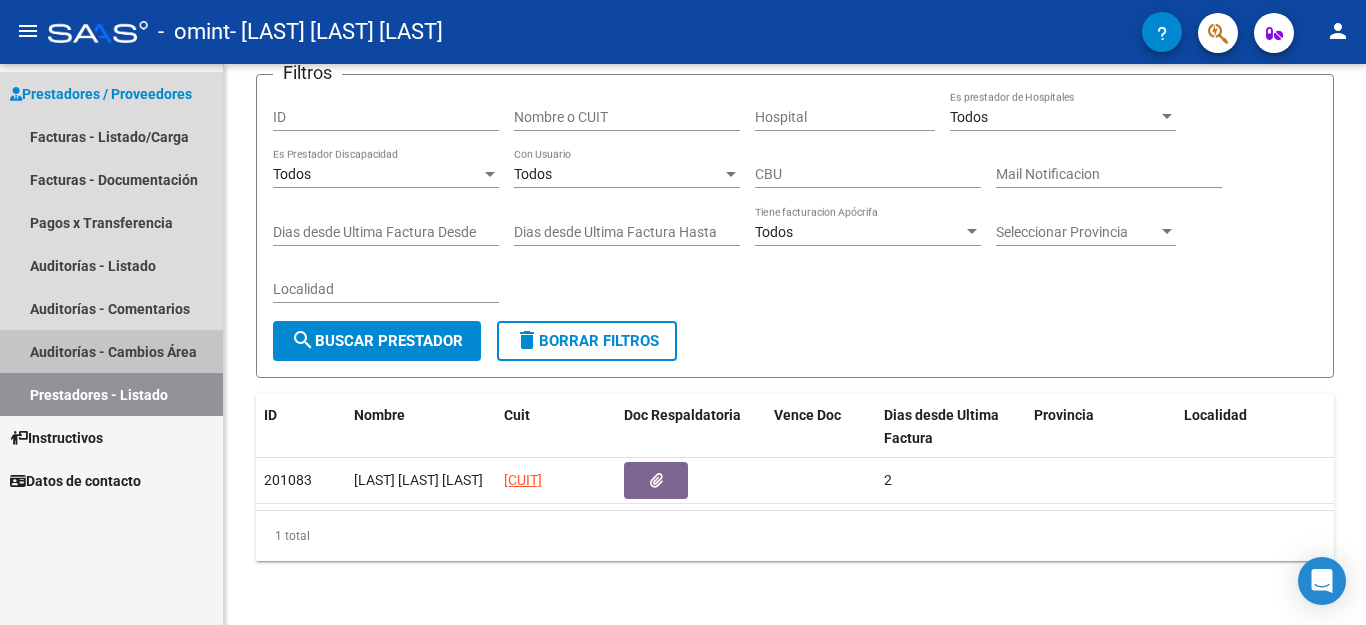 click on "Auditorías - Cambios Área" at bounding box center (111, 351) 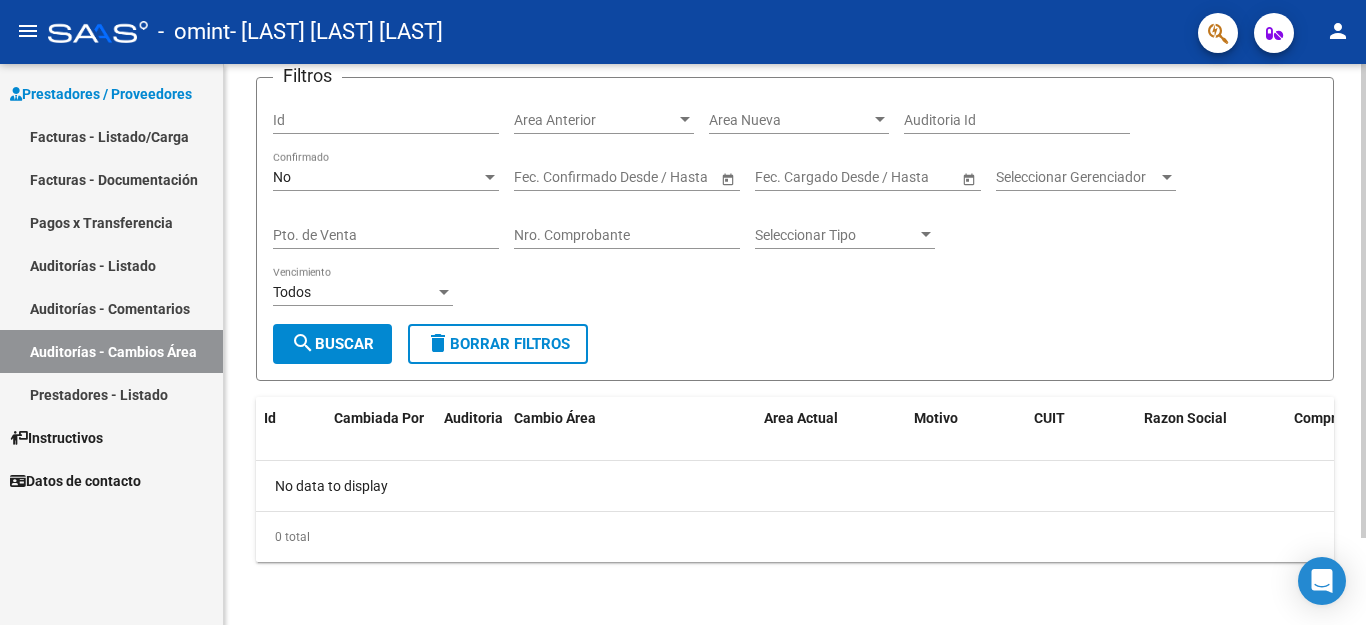 scroll, scrollTop: 103, scrollLeft: 0, axis: vertical 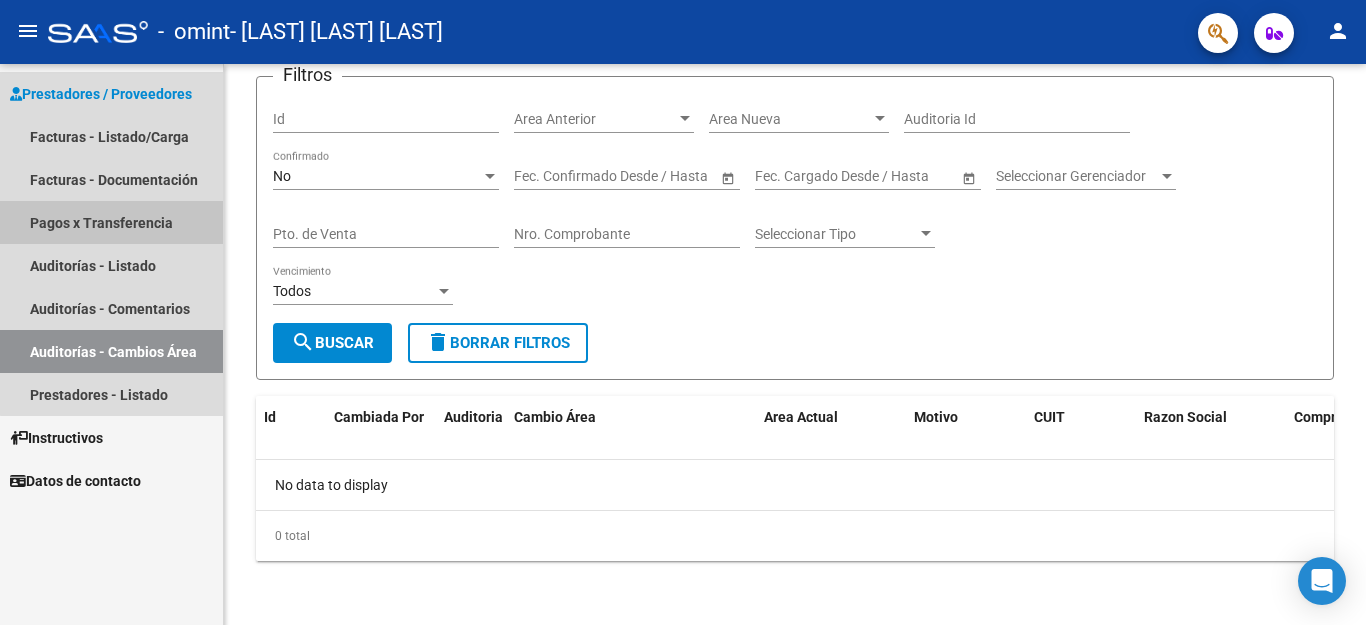 click on "Pagos x Transferencia" at bounding box center [111, 222] 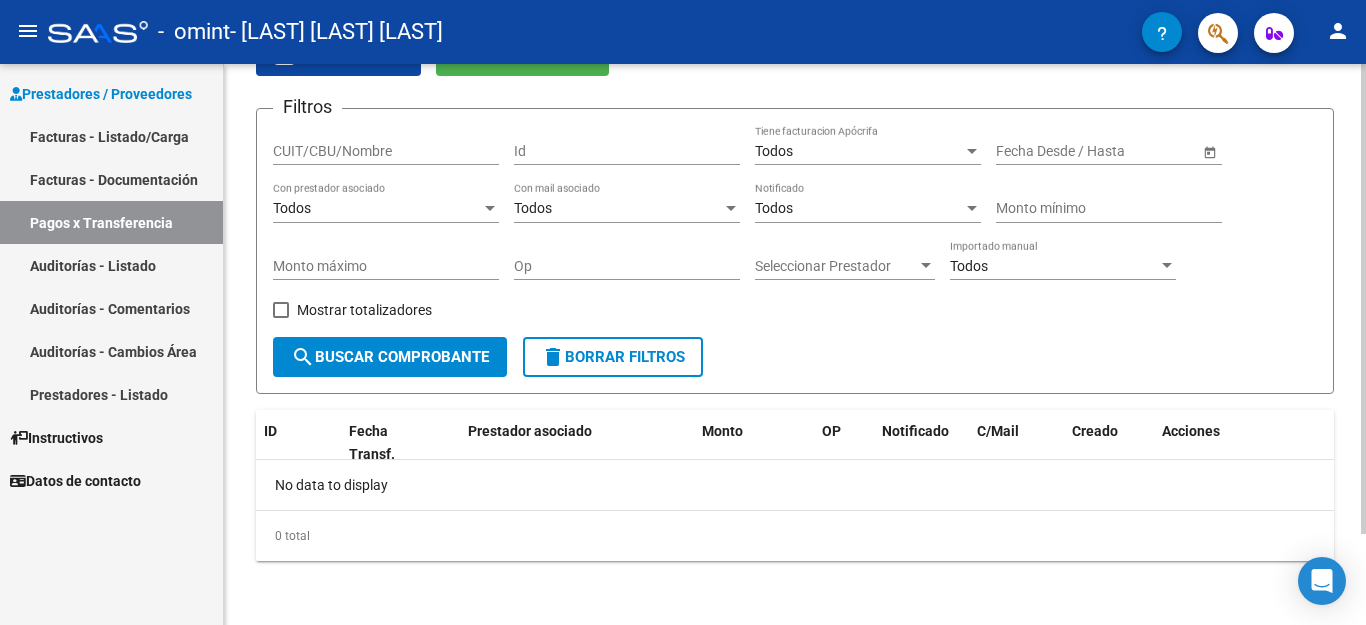 scroll, scrollTop: 0, scrollLeft: 0, axis: both 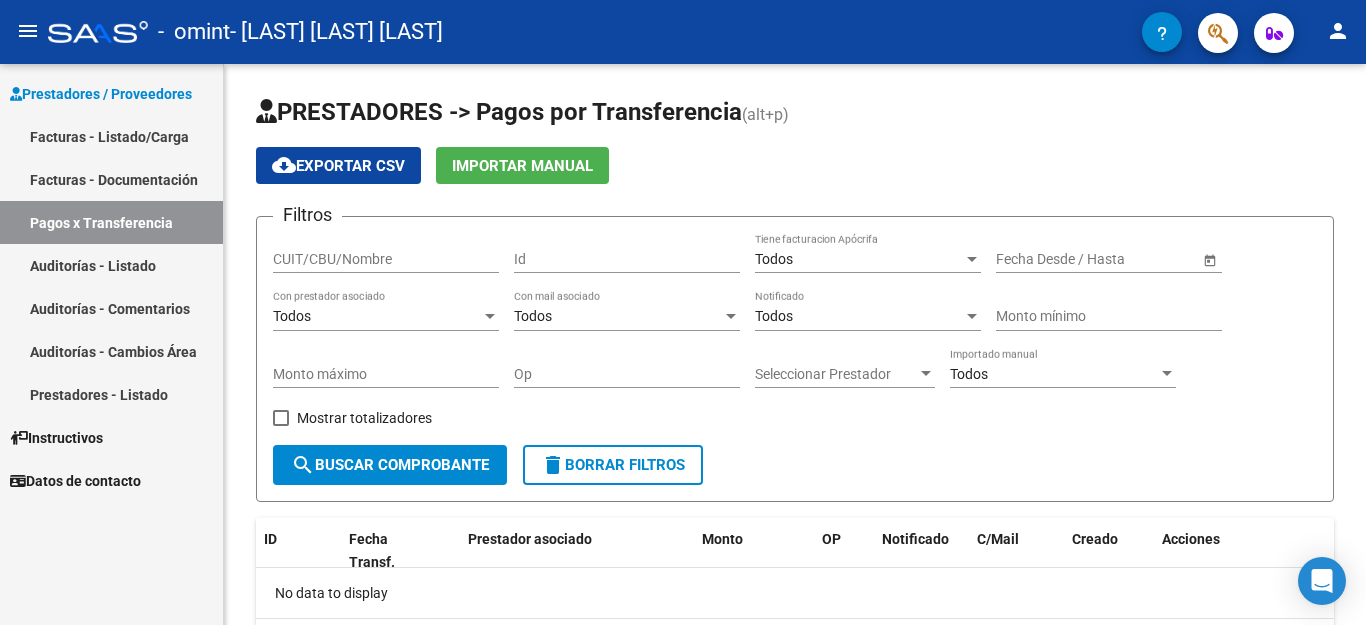 click on "Facturas - Documentación" at bounding box center (111, 179) 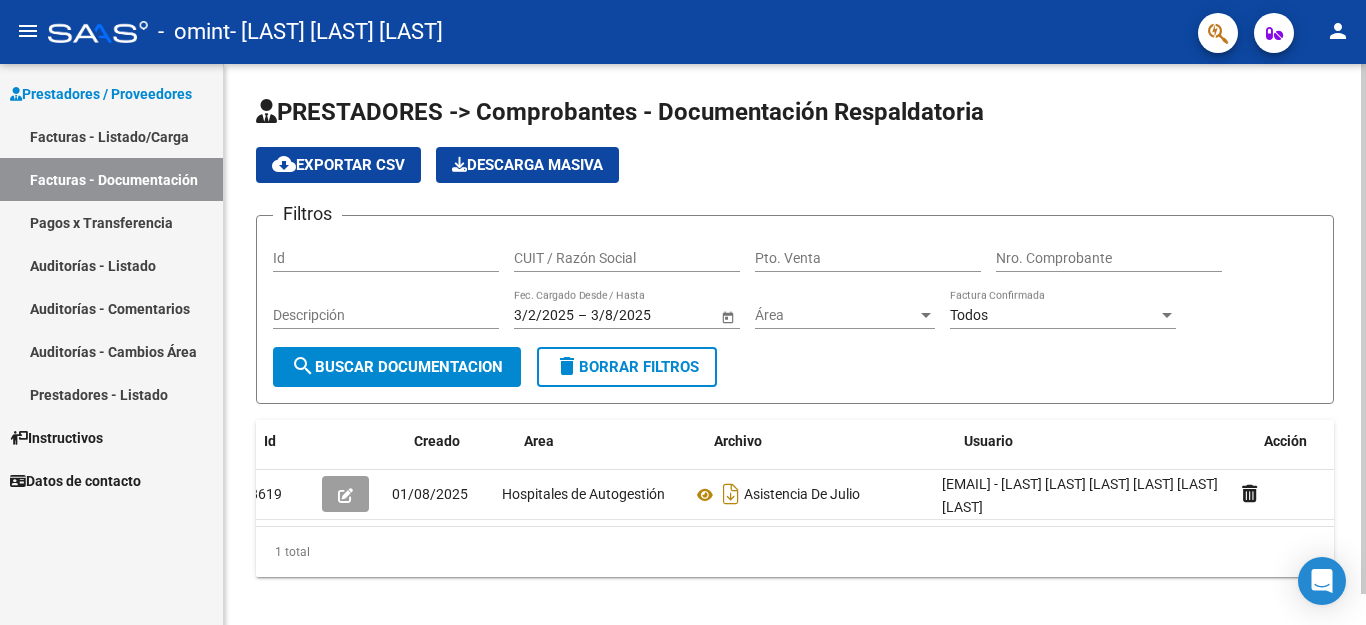 scroll, scrollTop: 0, scrollLeft: 0, axis: both 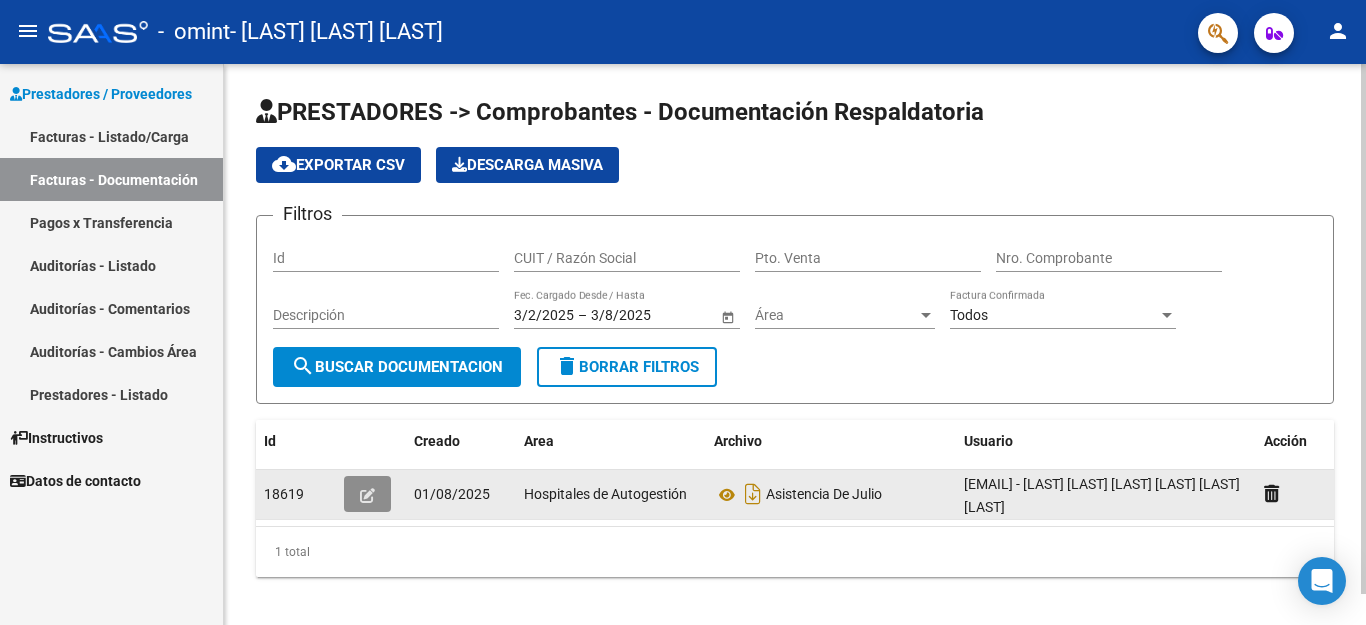 click 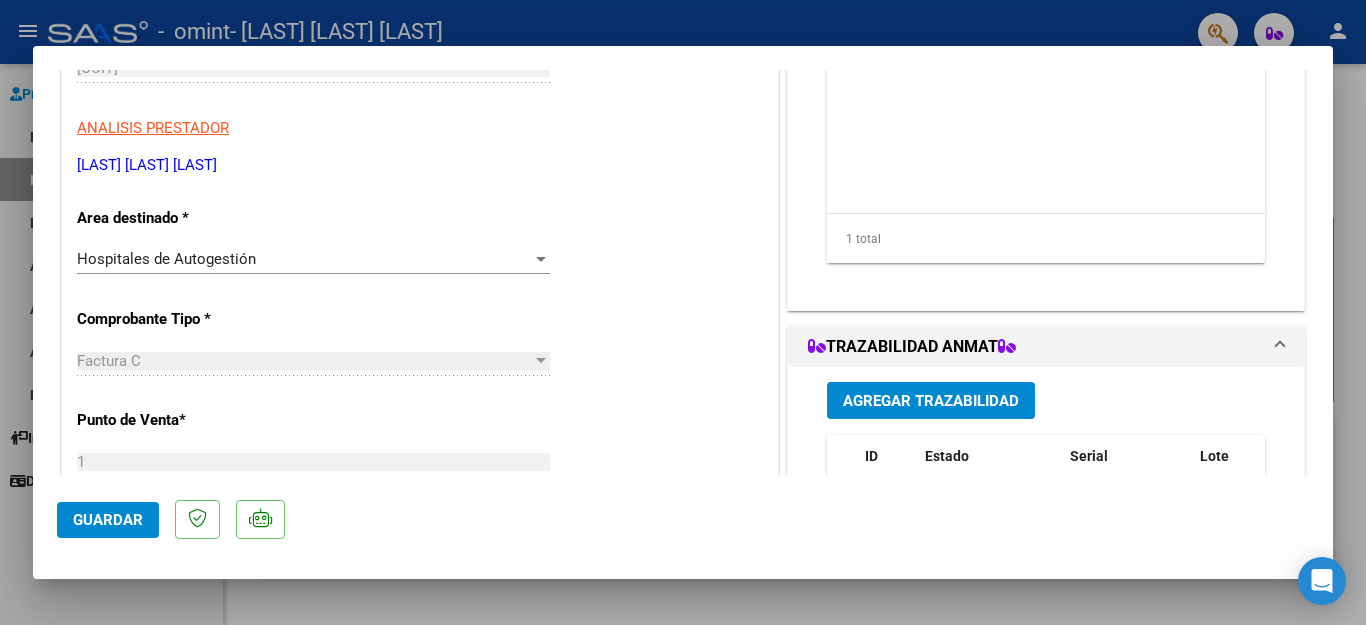 scroll, scrollTop: 200, scrollLeft: 0, axis: vertical 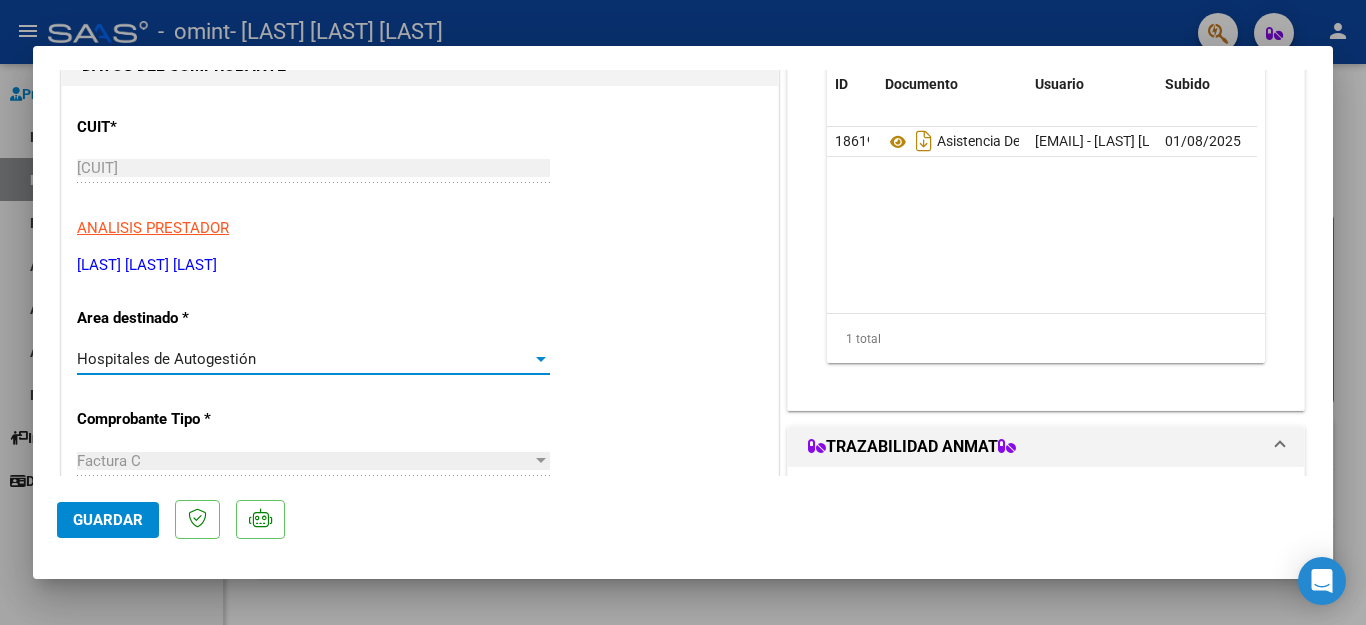 click on "Hospitales de Autogestión" at bounding box center [304, 359] 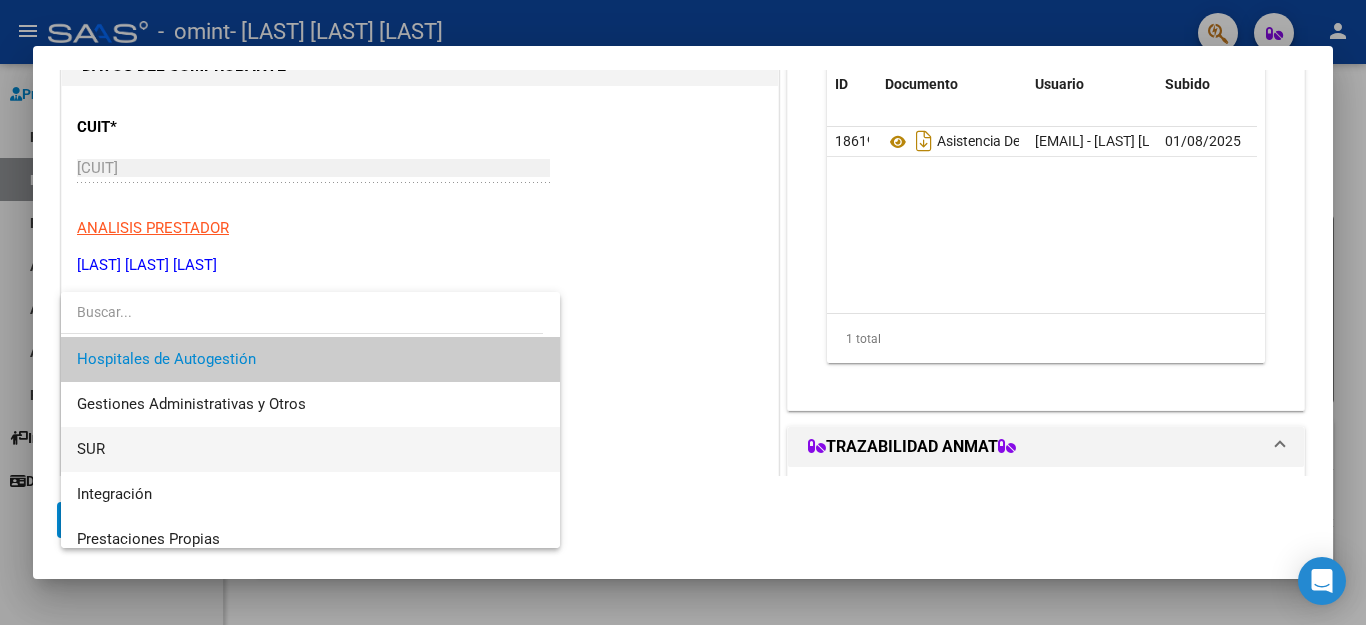 scroll, scrollTop: 100, scrollLeft: 0, axis: vertical 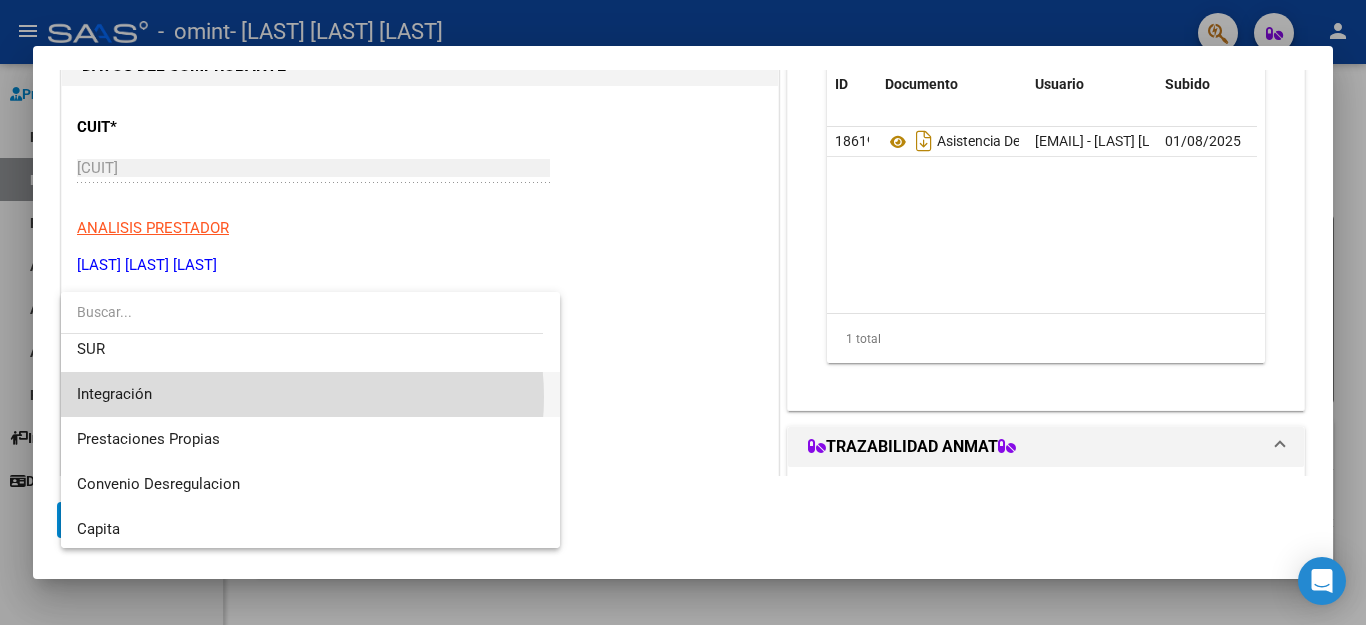 click on "Integración" at bounding box center (310, 394) 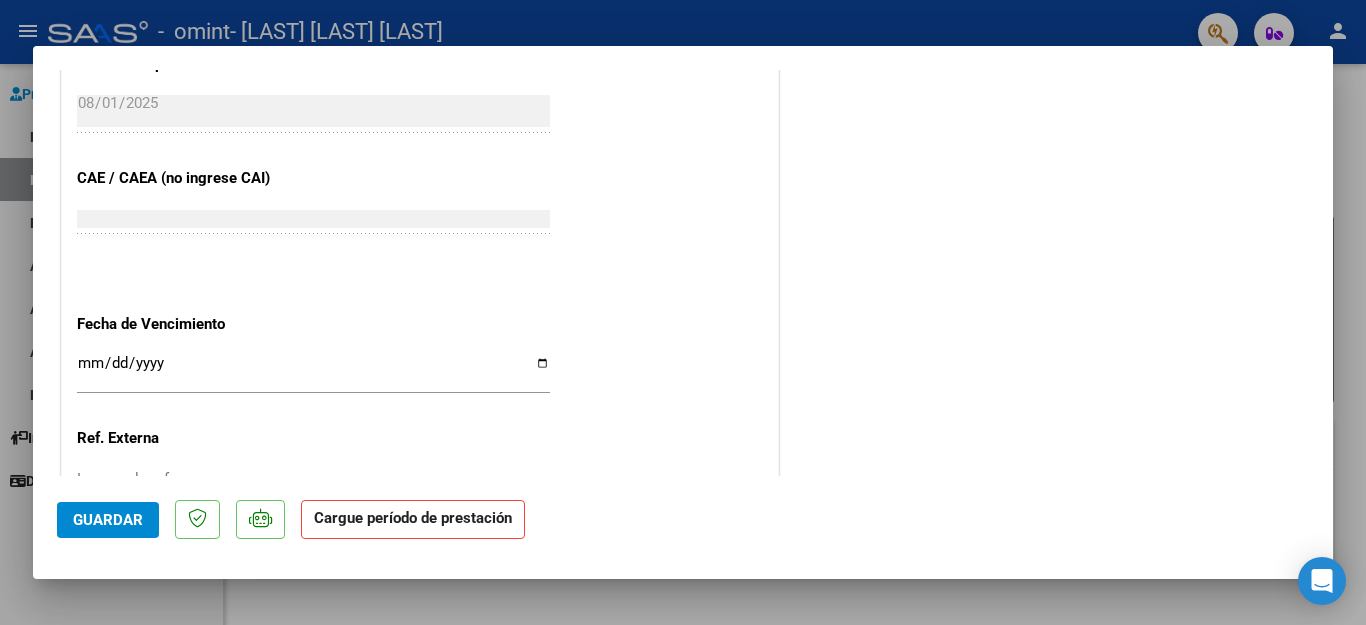 scroll, scrollTop: 1233, scrollLeft: 0, axis: vertical 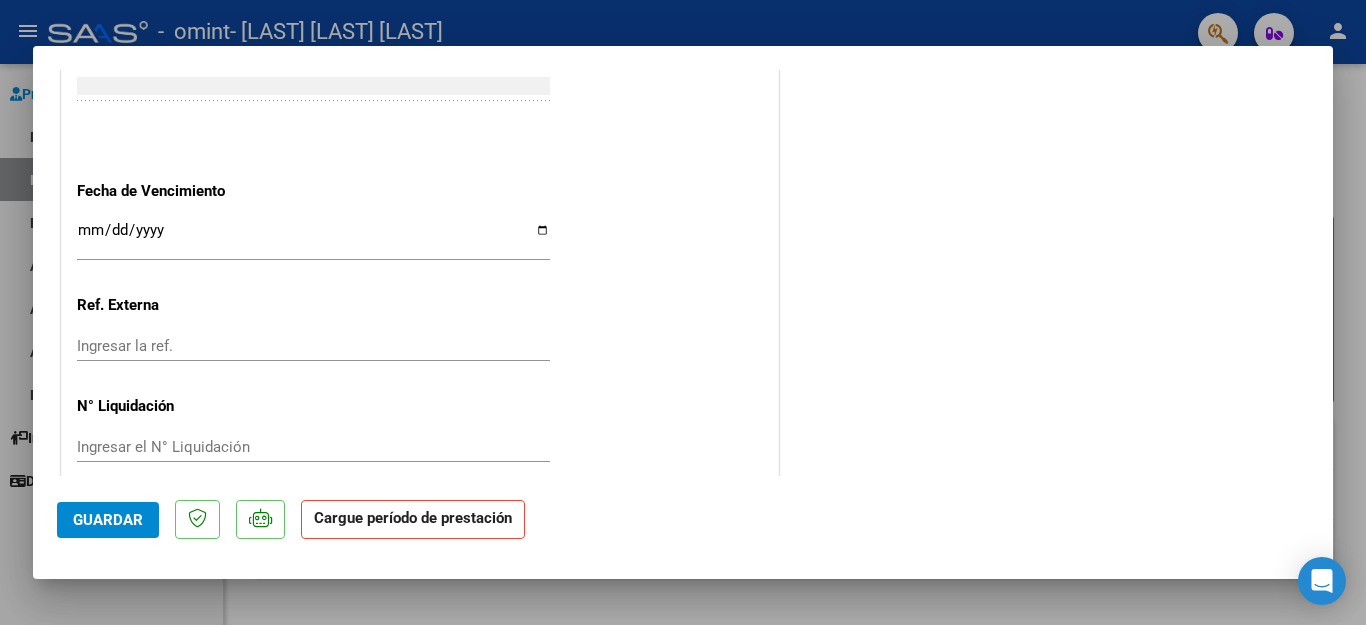 click on "Guardar" 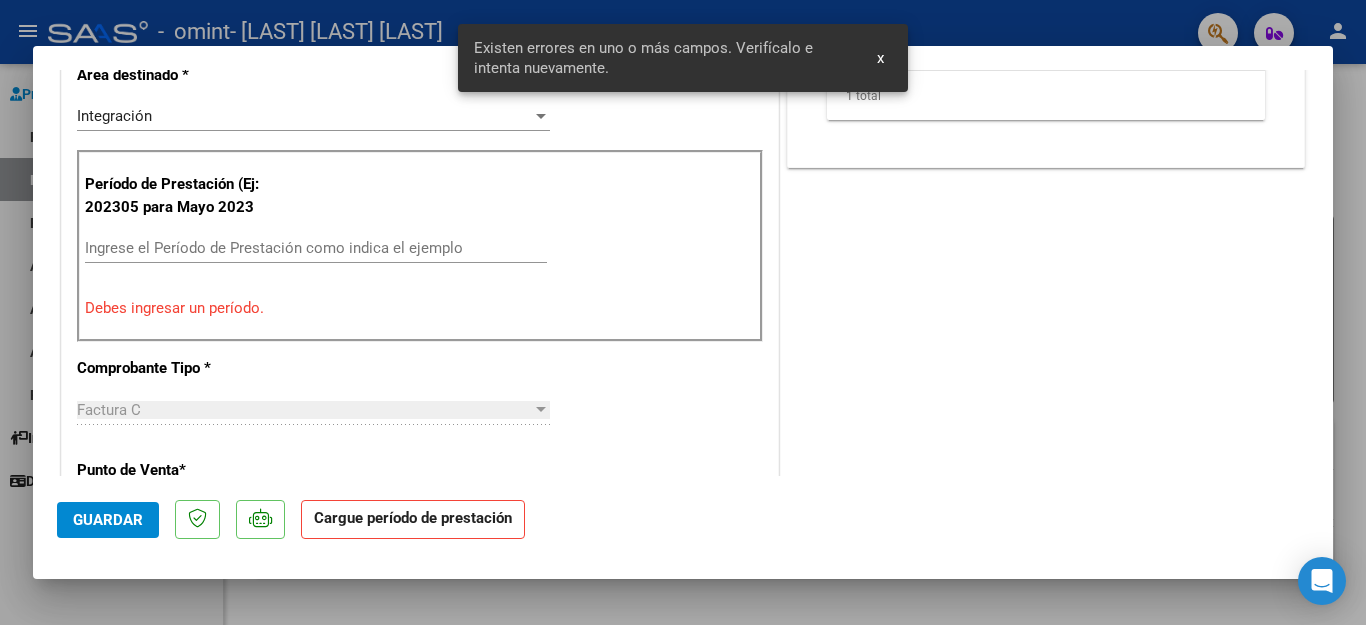 scroll, scrollTop: 397, scrollLeft: 0, axis: vertical 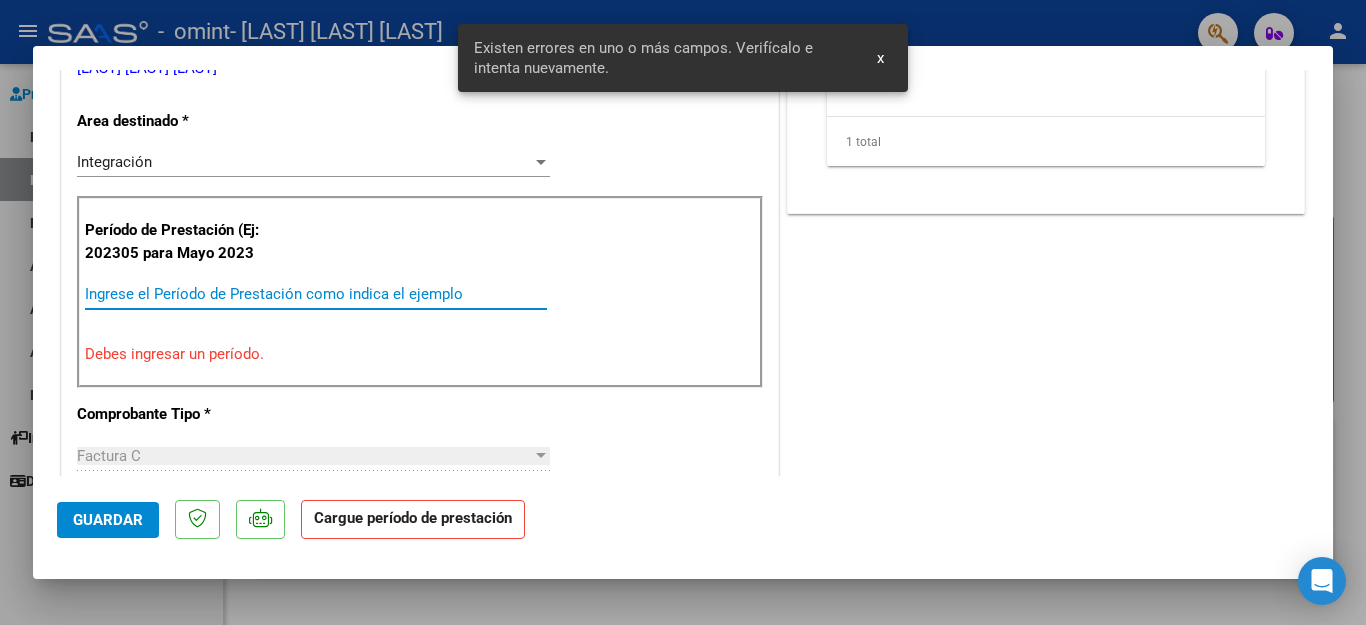 click on "Ingrese el Período de Prestación como indica el ejemplo" at bounding box center [316, 294] 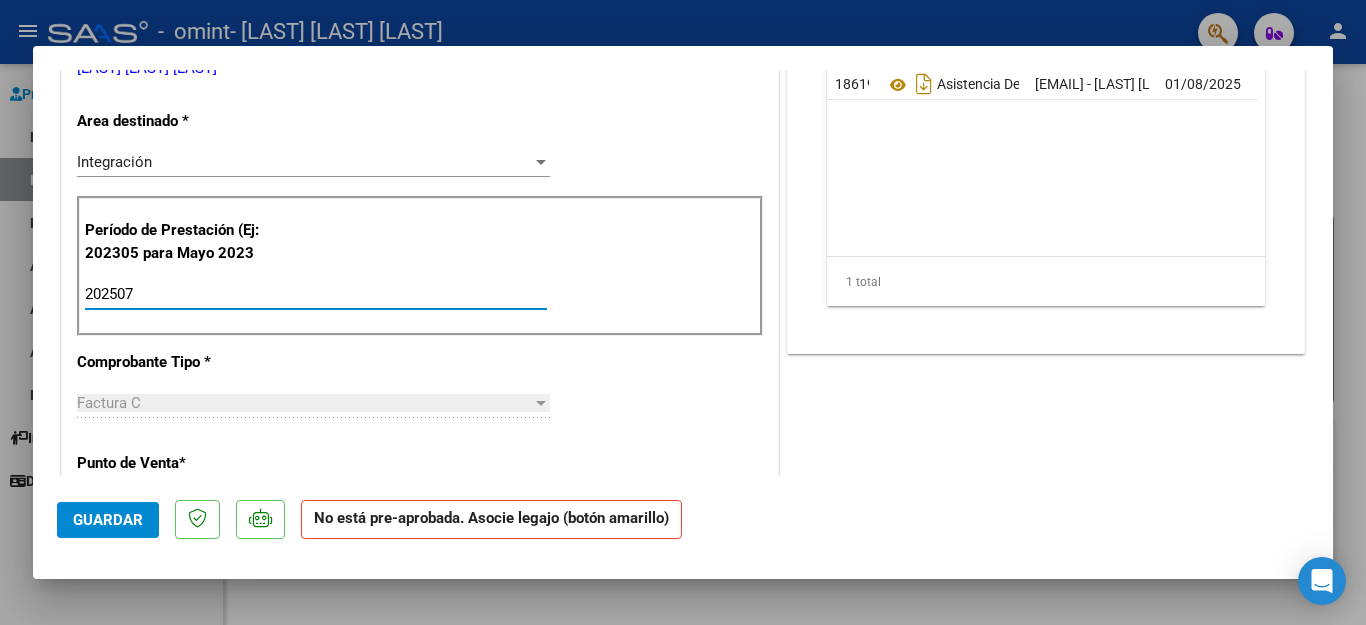 type on "202507" 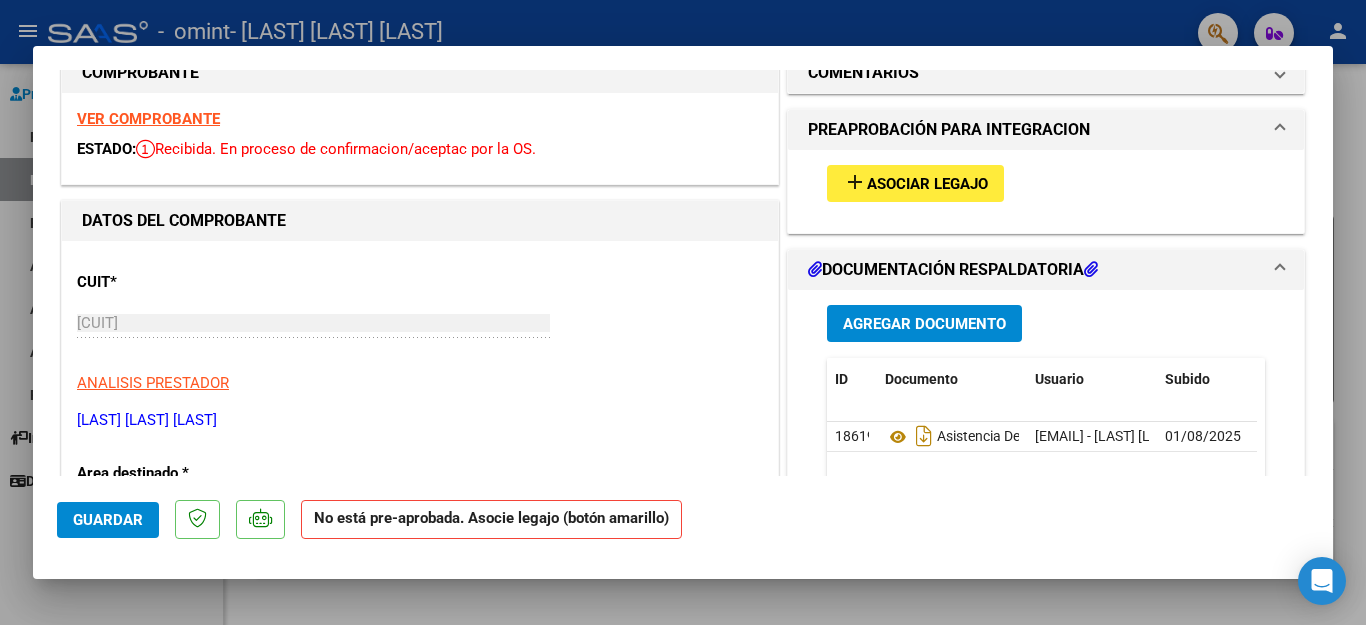 scroll, scrollTop: 0, scrollLeft: 0, axis: both 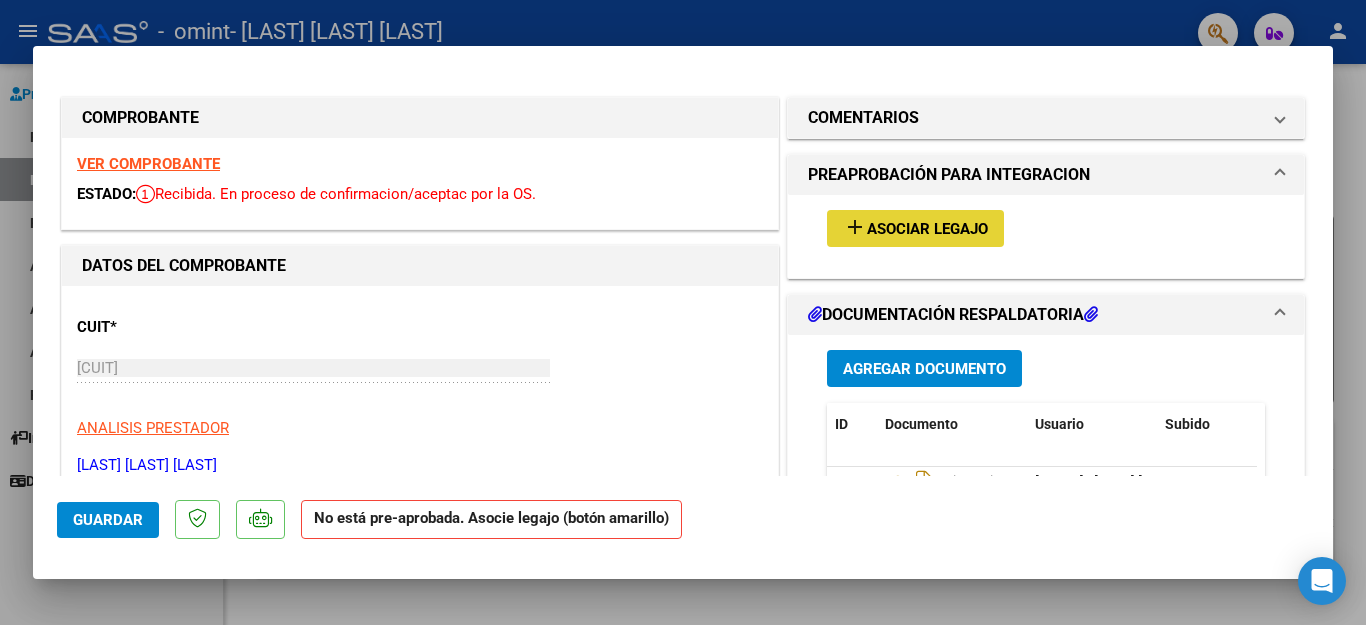 click on "Asociar Legajo" at bounding box center [927, 229] 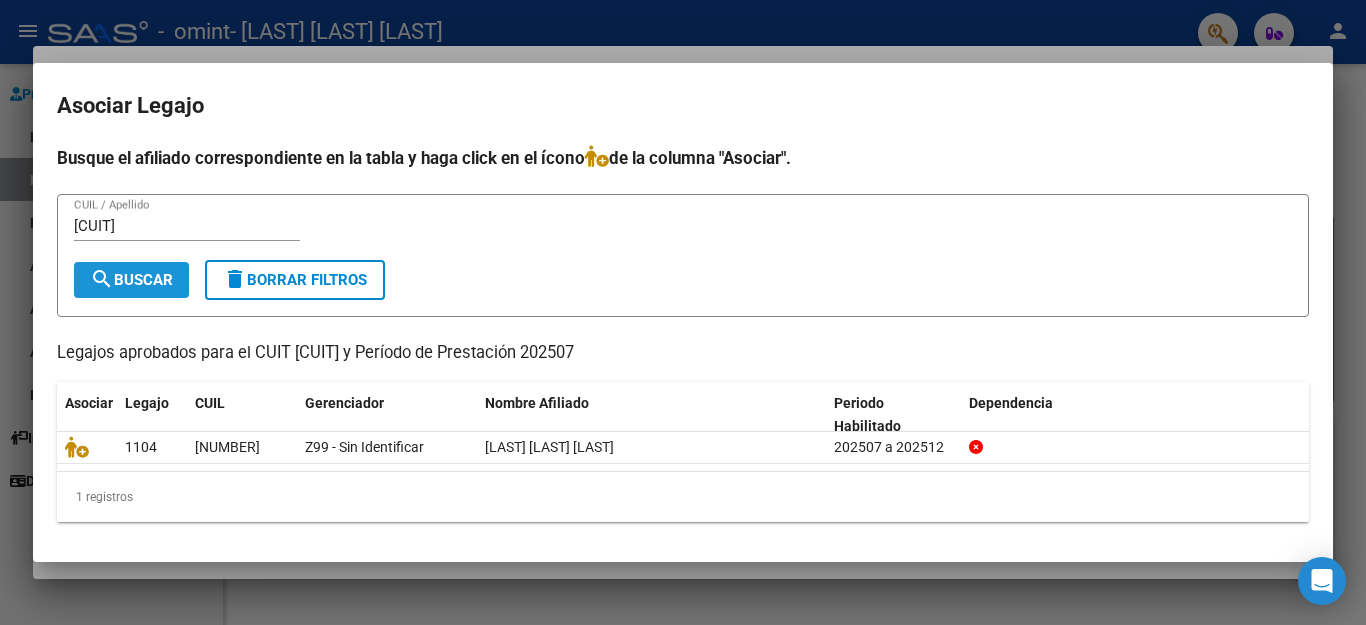 click on "search  Buscar" at bounding box center (131, 280) 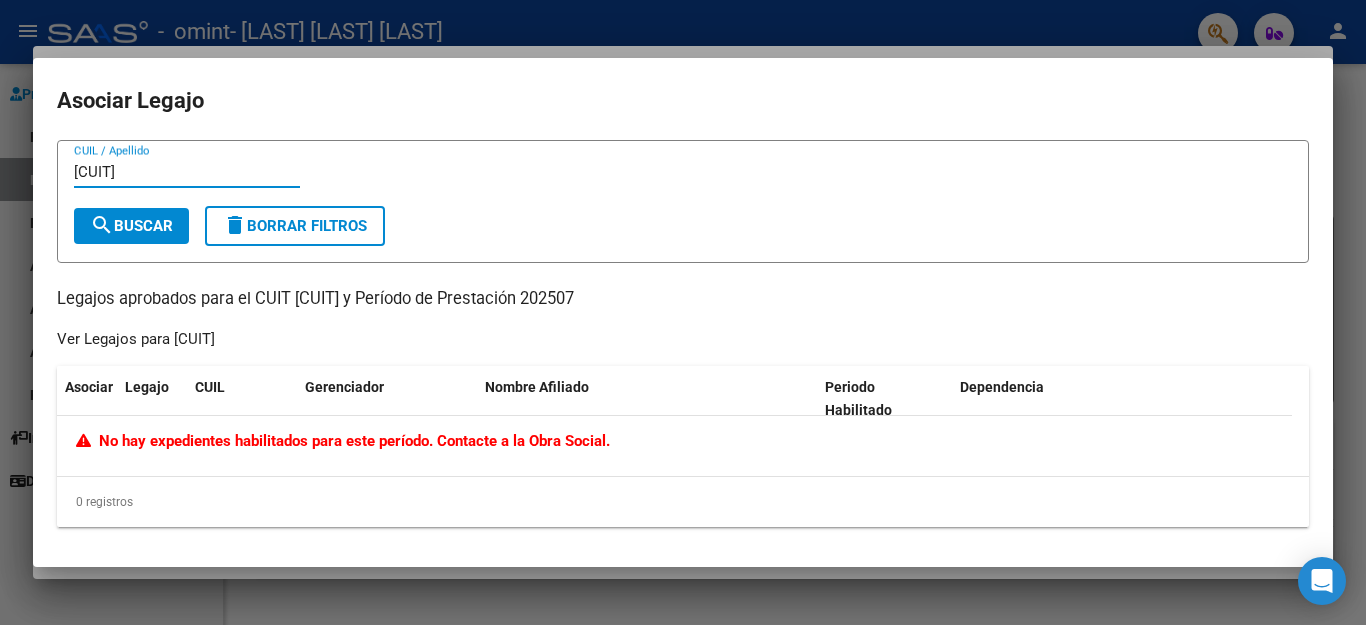 click on "[CUIT]" at bounding box center [187, 172] 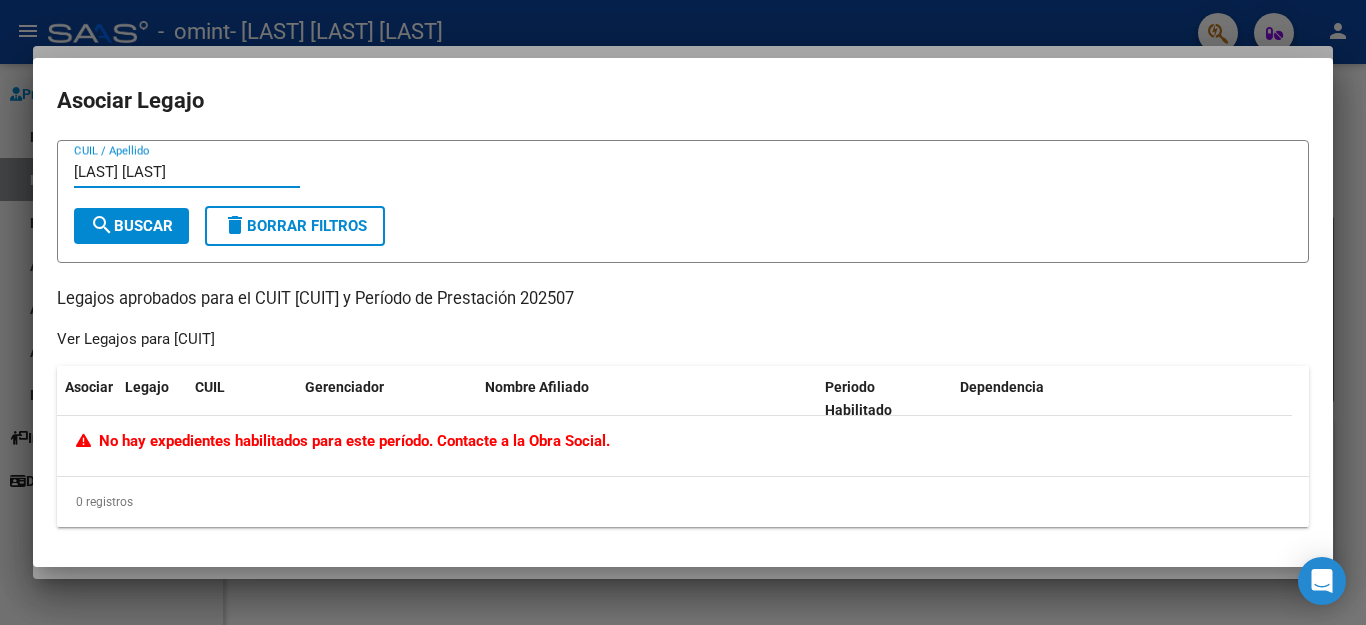 type on "[LAST] [LAST]" 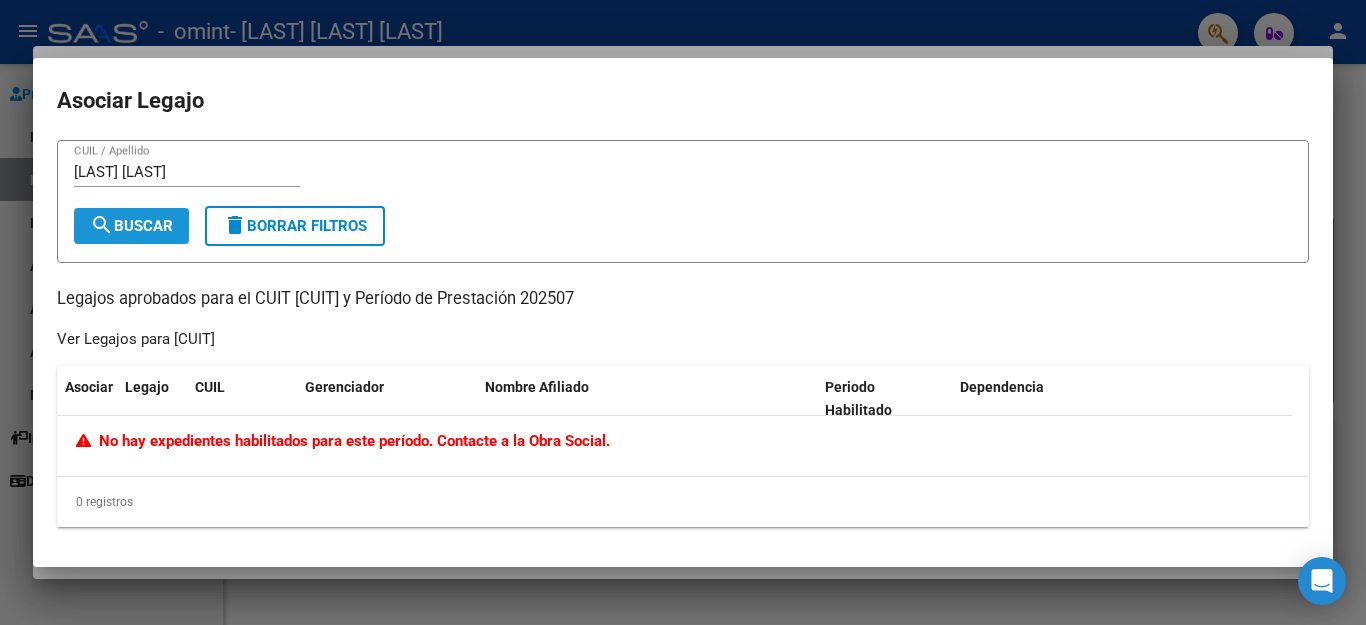 click on "search  Buscar" at bounding box center [131, 226] 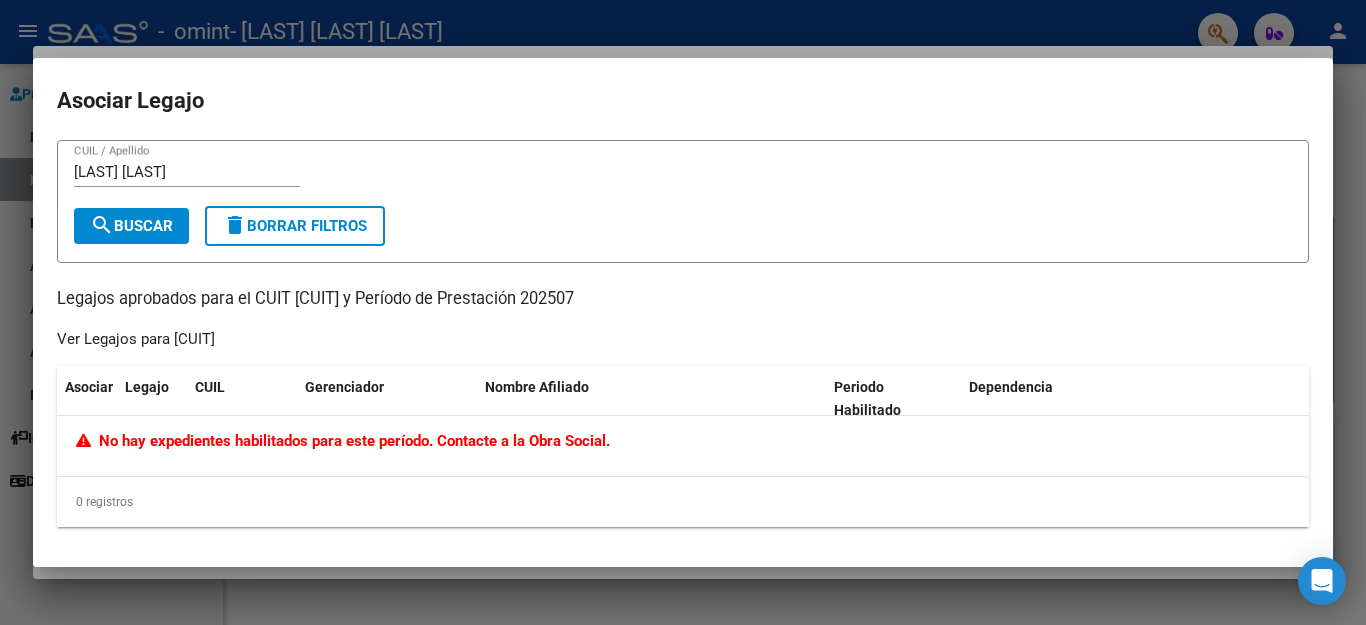 click on "No hay expedientes habilitados para este período. Contacte a la Obra Social." 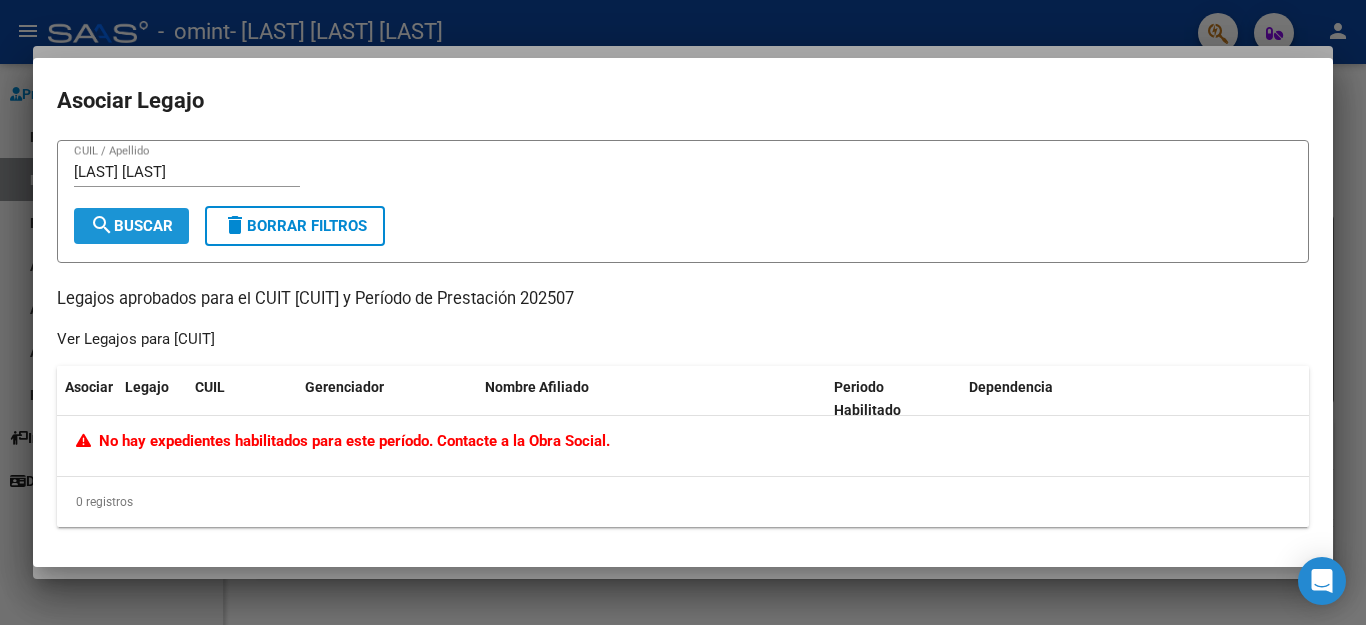 click on "search  Buscar" at bounding box center (131, 226) 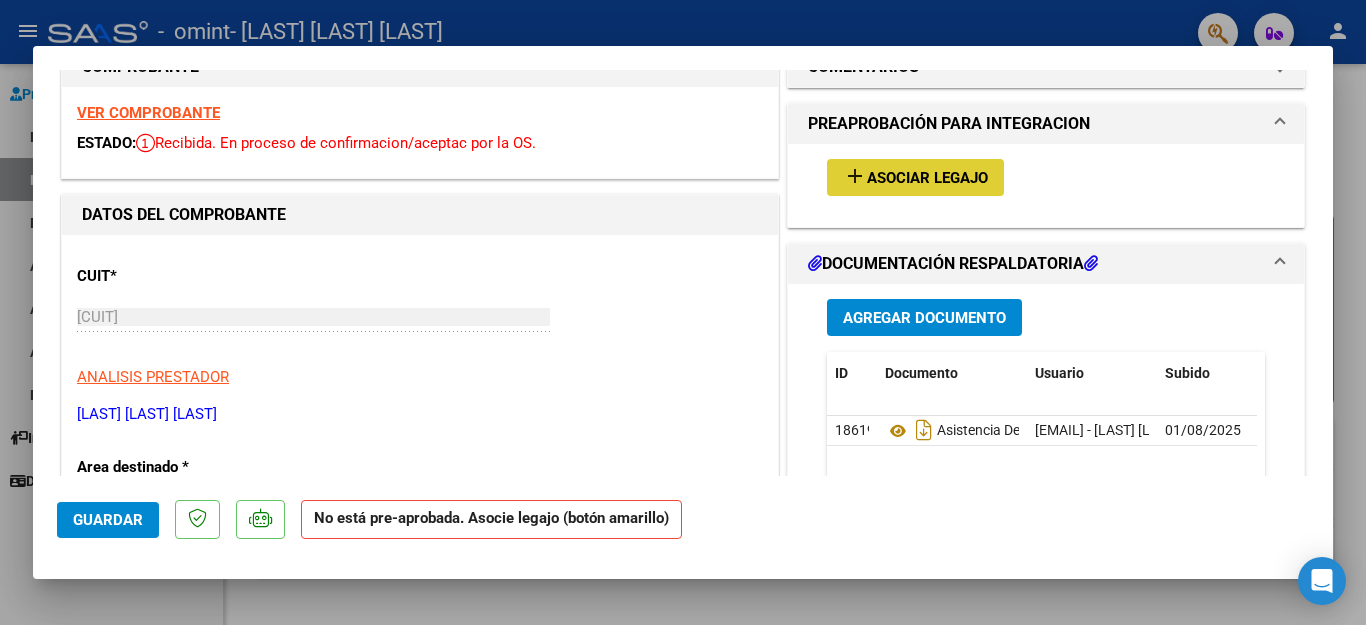 scroll, scrollTop: 0, scrollLeft: 0, axis: both 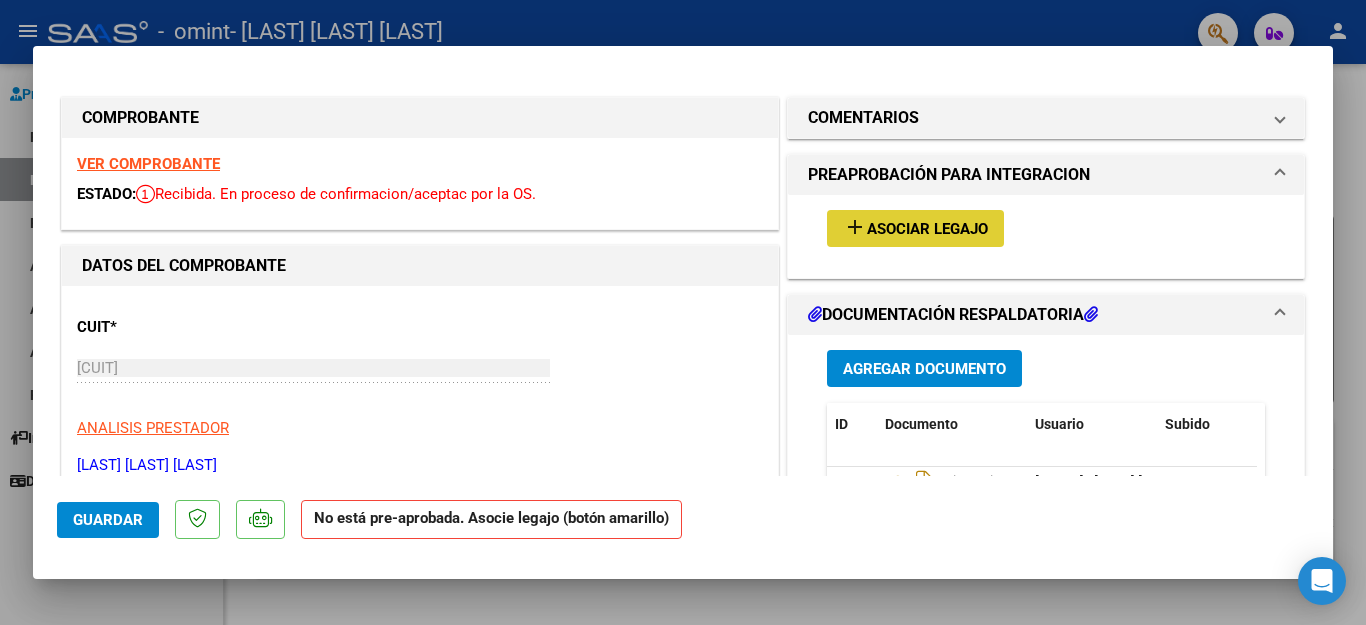 click on "add Asociar Legajo" at bounding box center [915, 228] 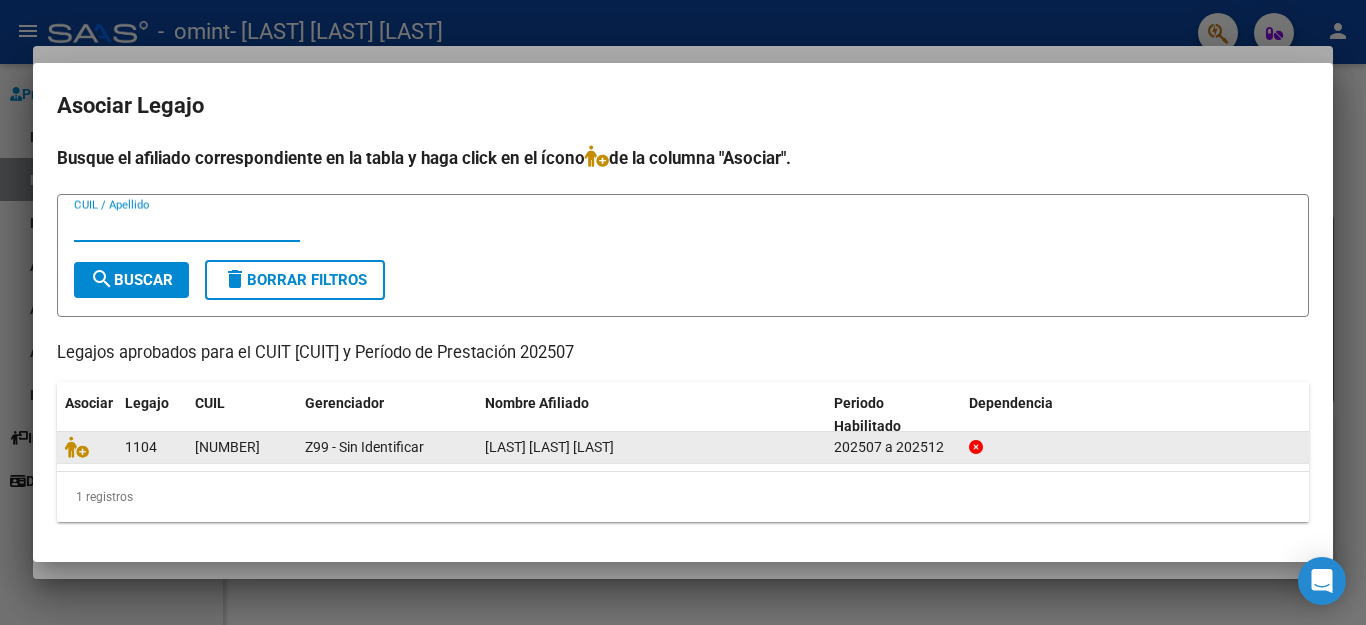click on "[LAST] [LAST] [LAST]" 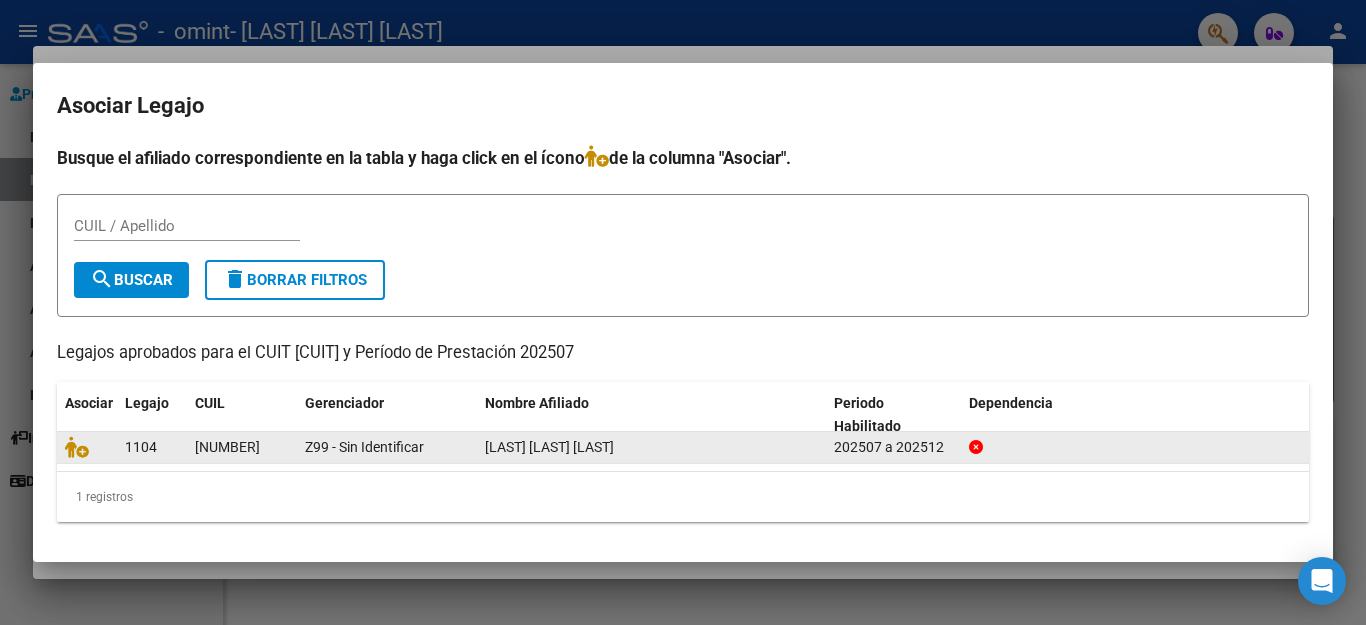 click on "[NUMBER]" 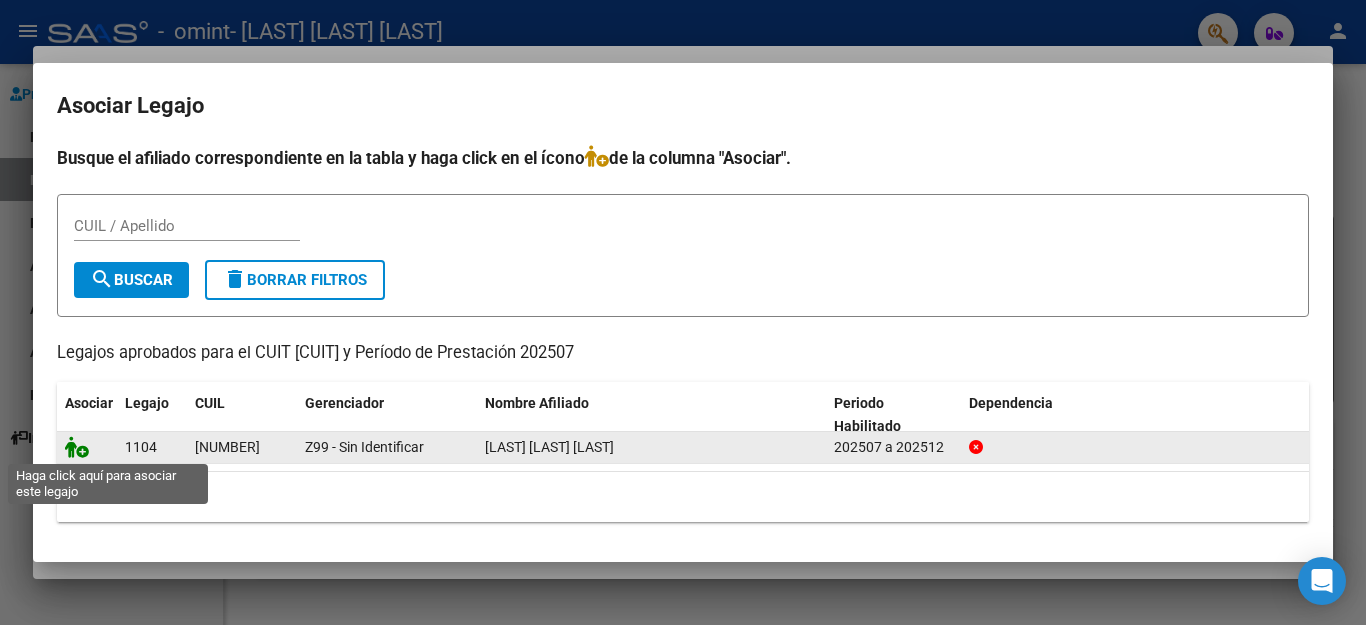 click 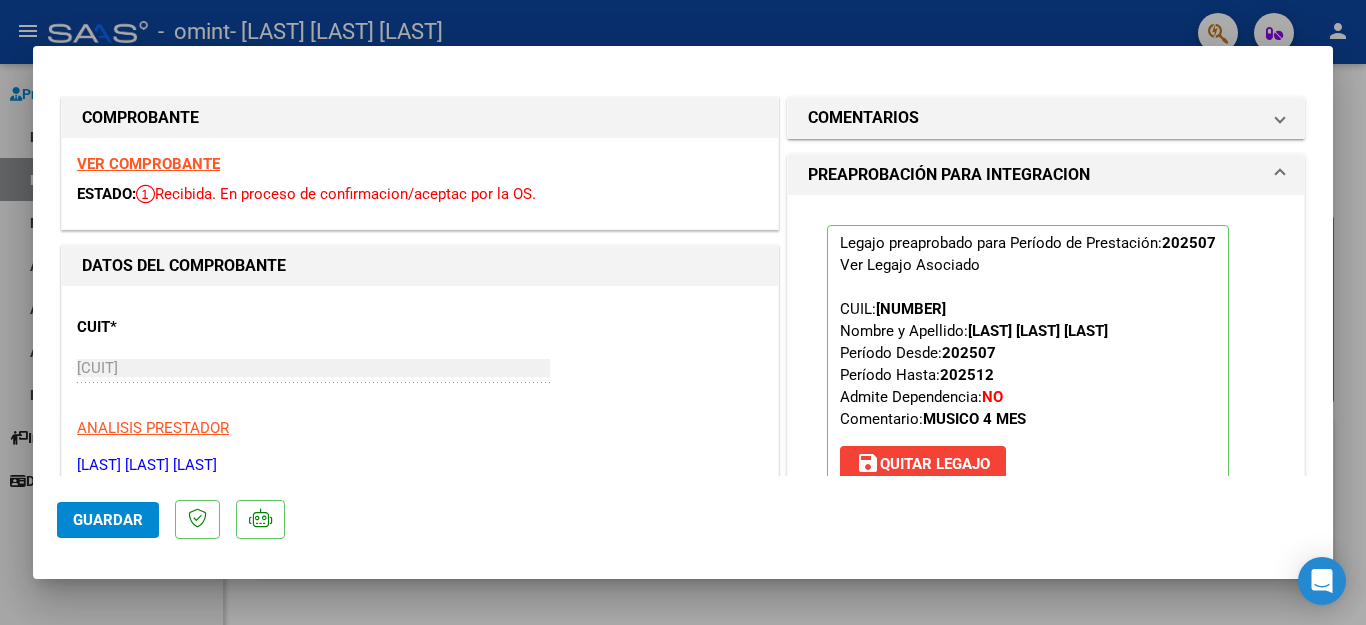 click on "Guardar" 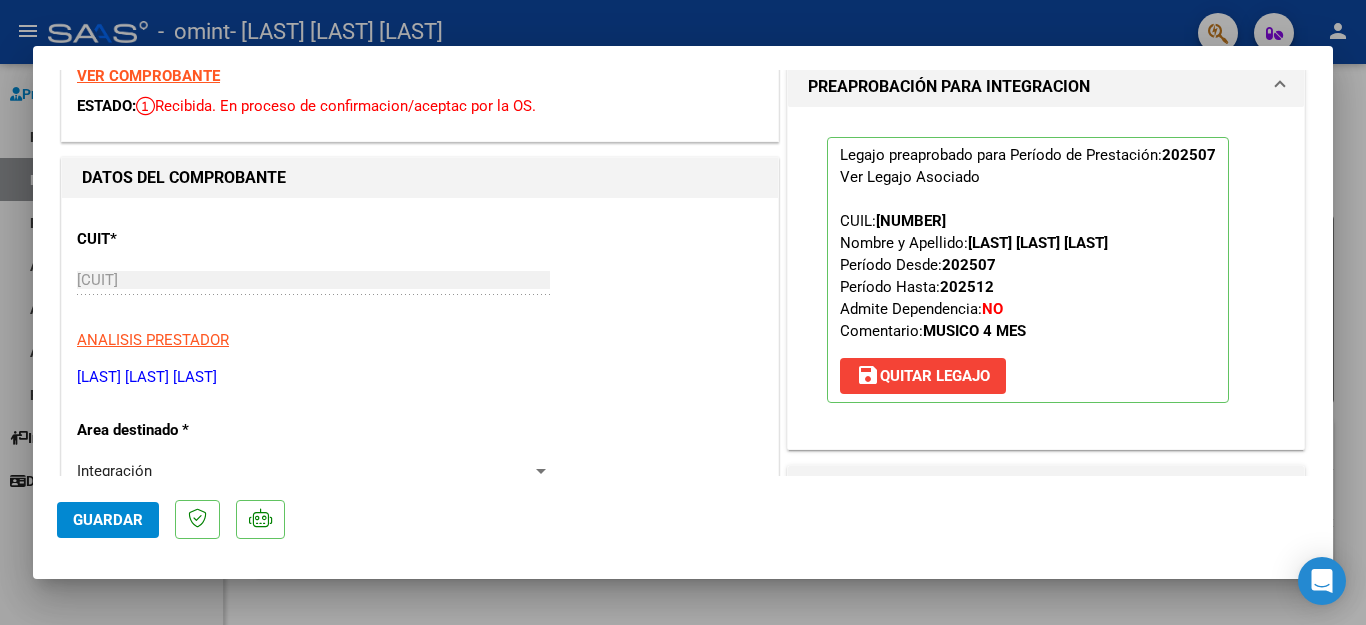 scroll, scrollTop: 200, scrollLeft: 0, axis: vertical 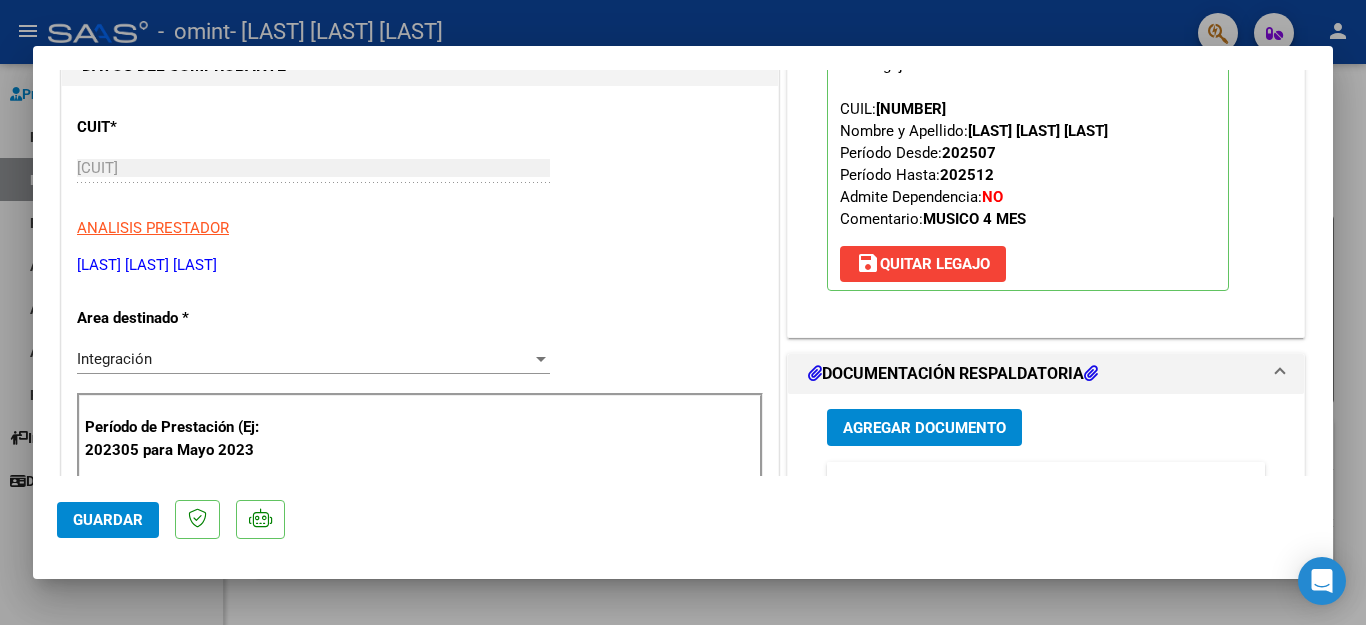 click on "Guardar" 